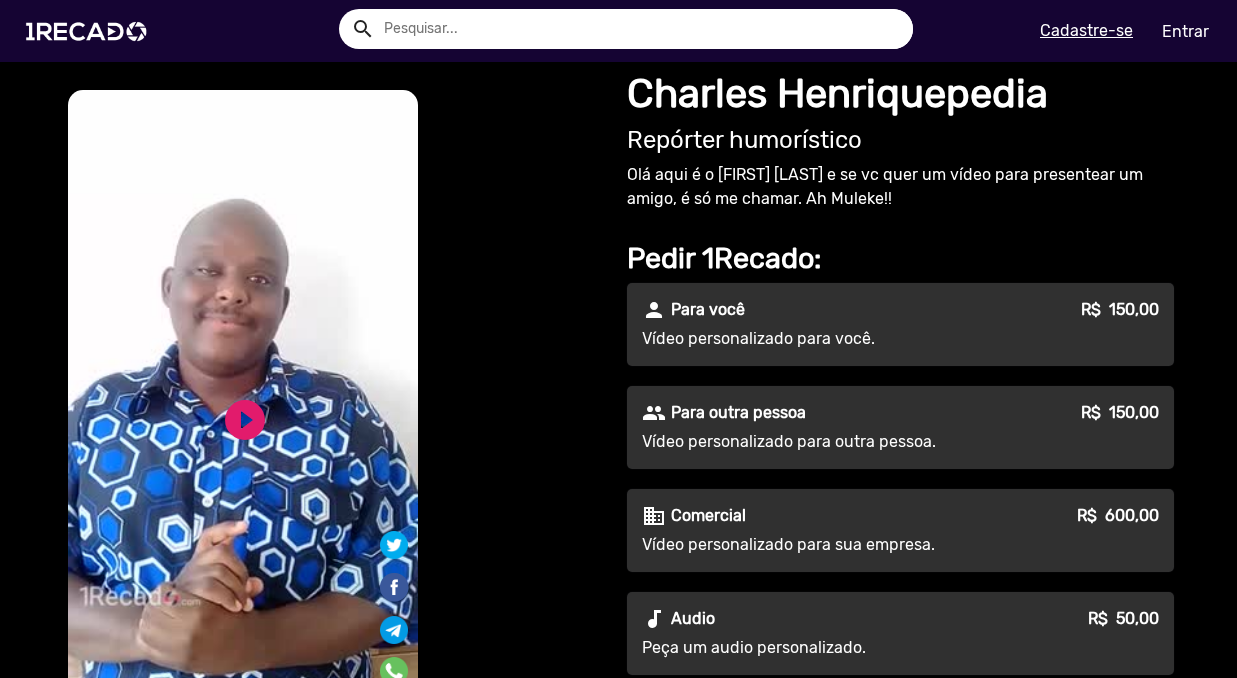 scroll, scrollTop: 0, scrollLeft: 0, axis: both 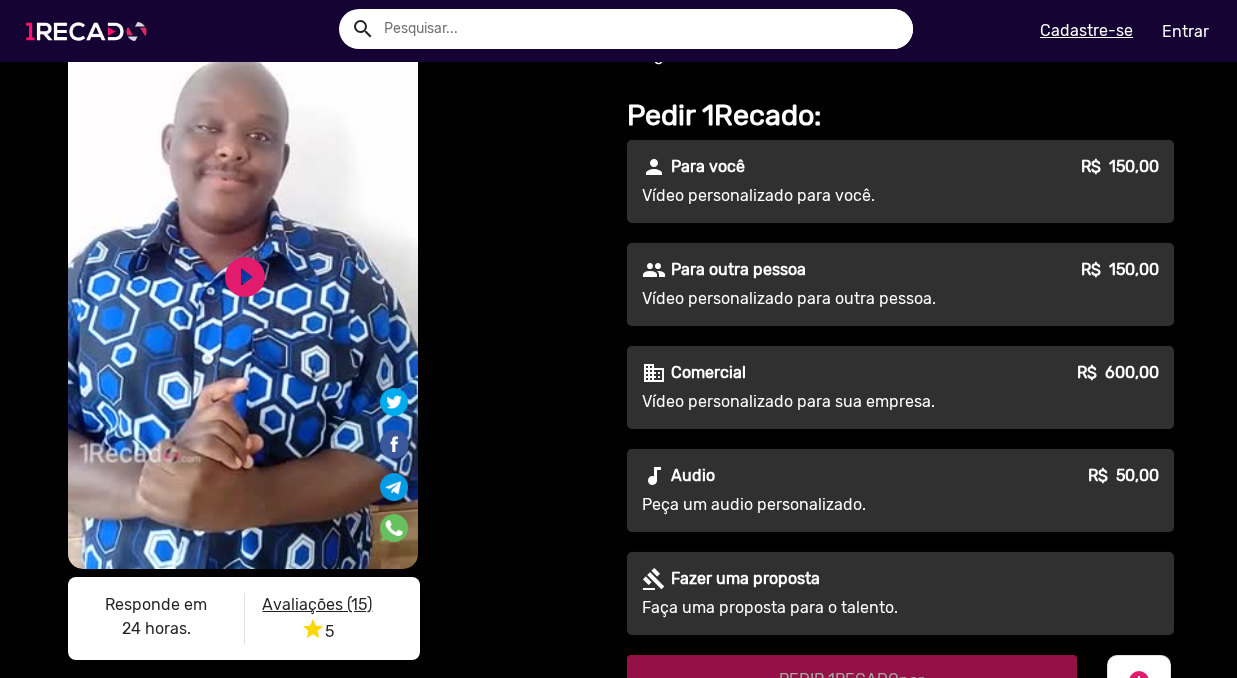 click at bounding box center (90, 31) 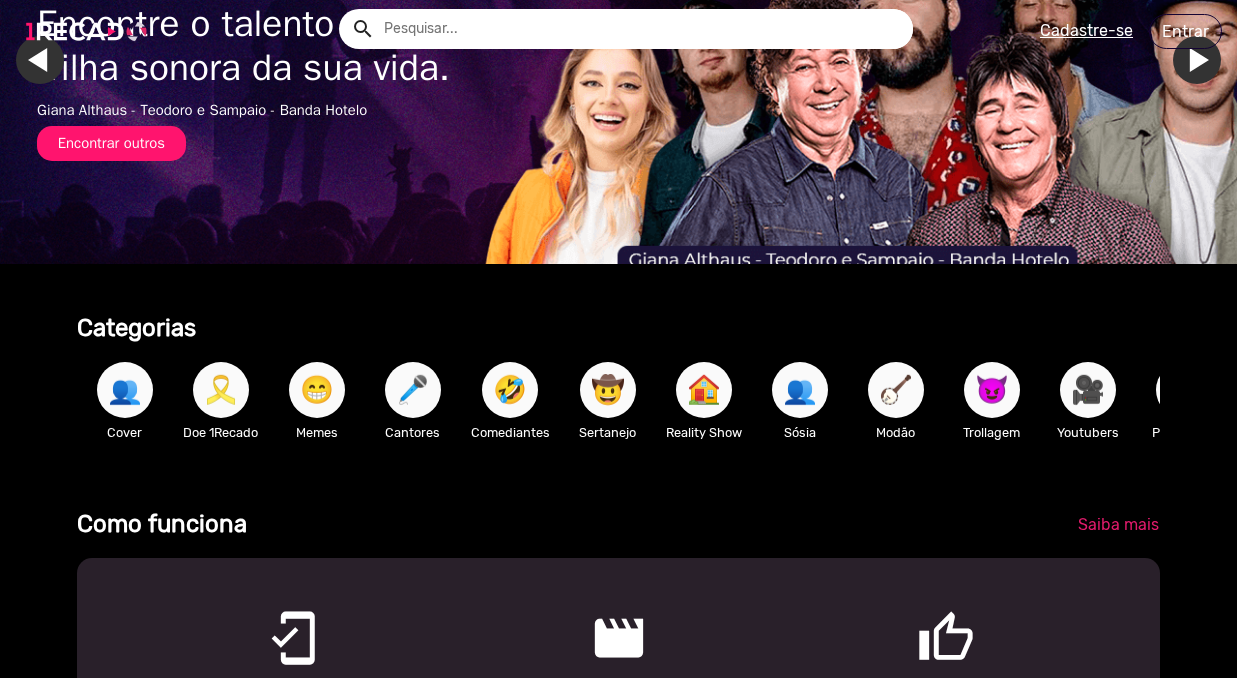 scroll, scrollTop: 0, scrollLeft: 0, axis: both 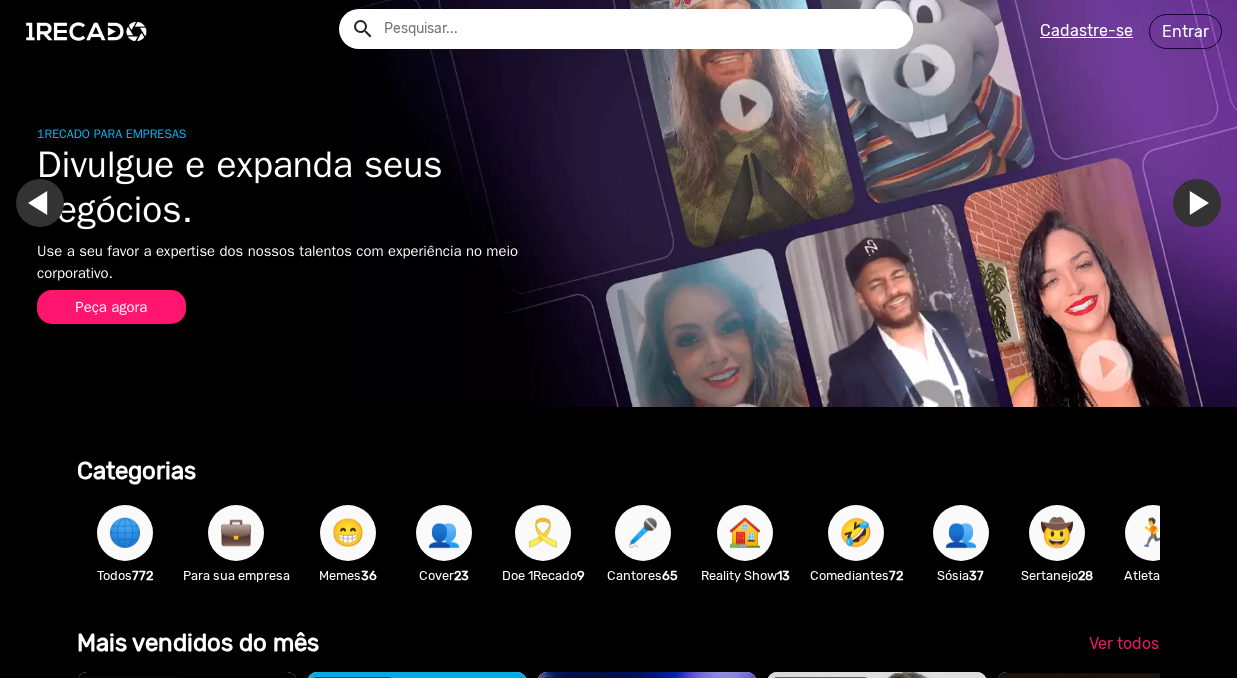 click on "🎤" at bounding box center [643, 533] 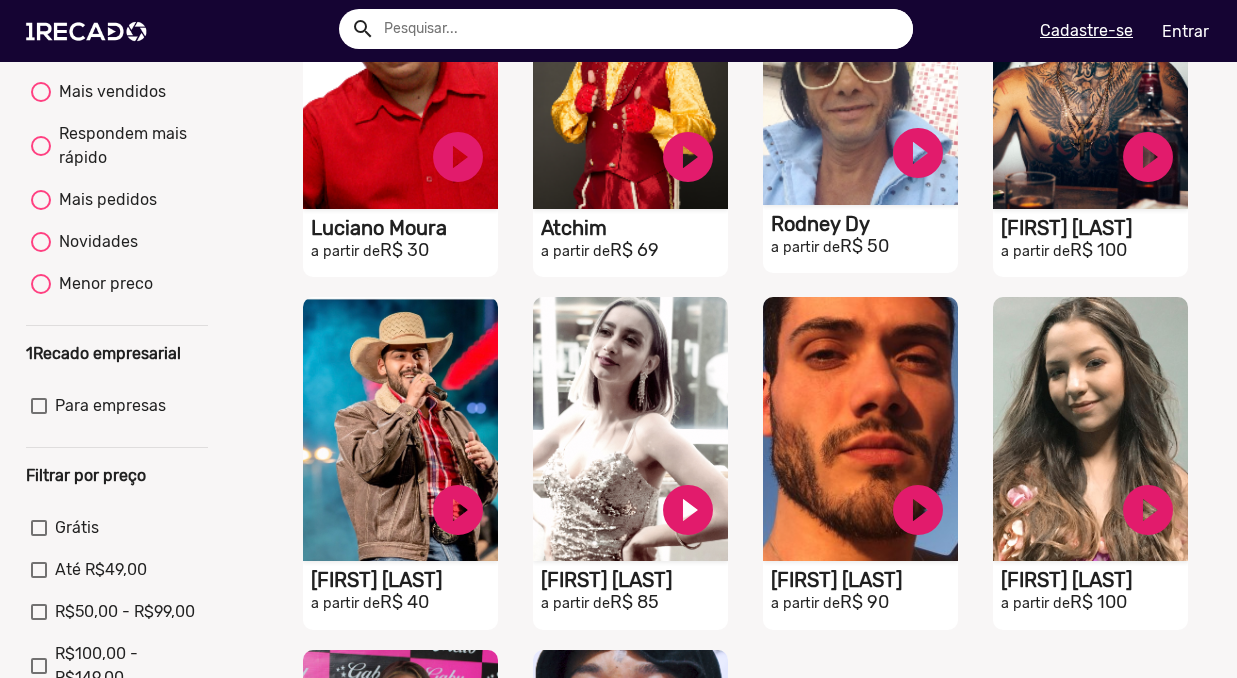 scroll, scrollTop: 310, scrollLeft: 0, axis: vertical 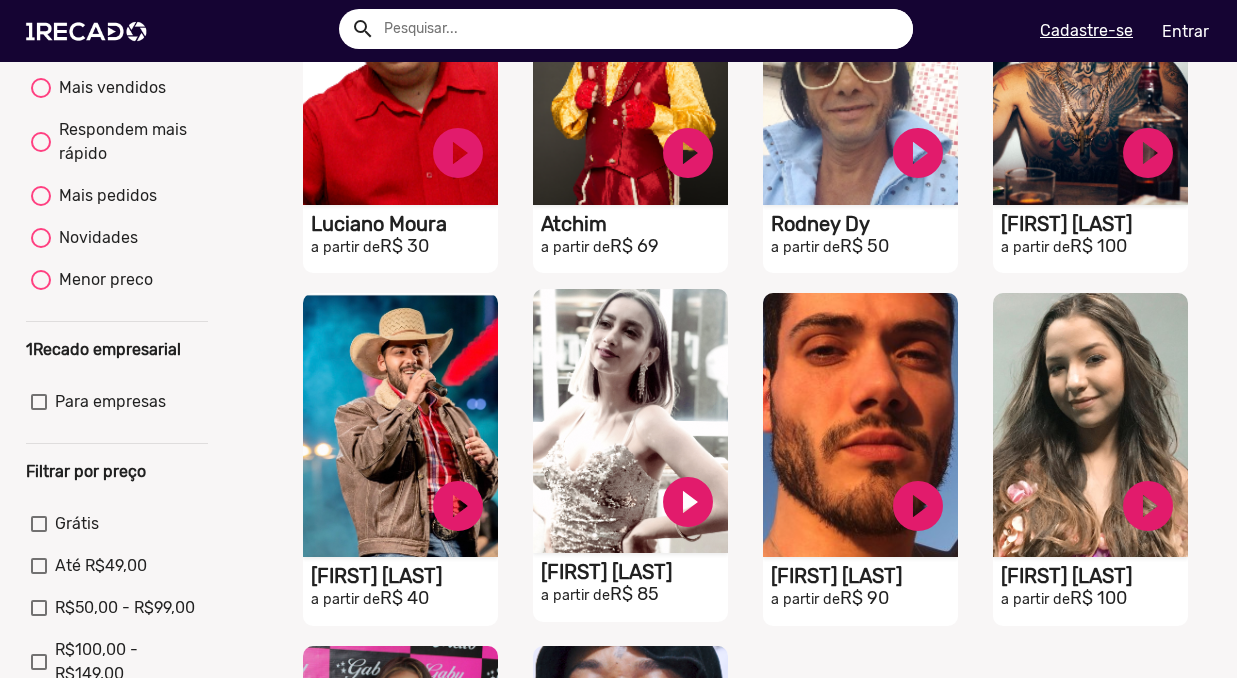 click on "S1RECADO vídeos dedicados para fãs e empresas" at bounding box center [400, 73] 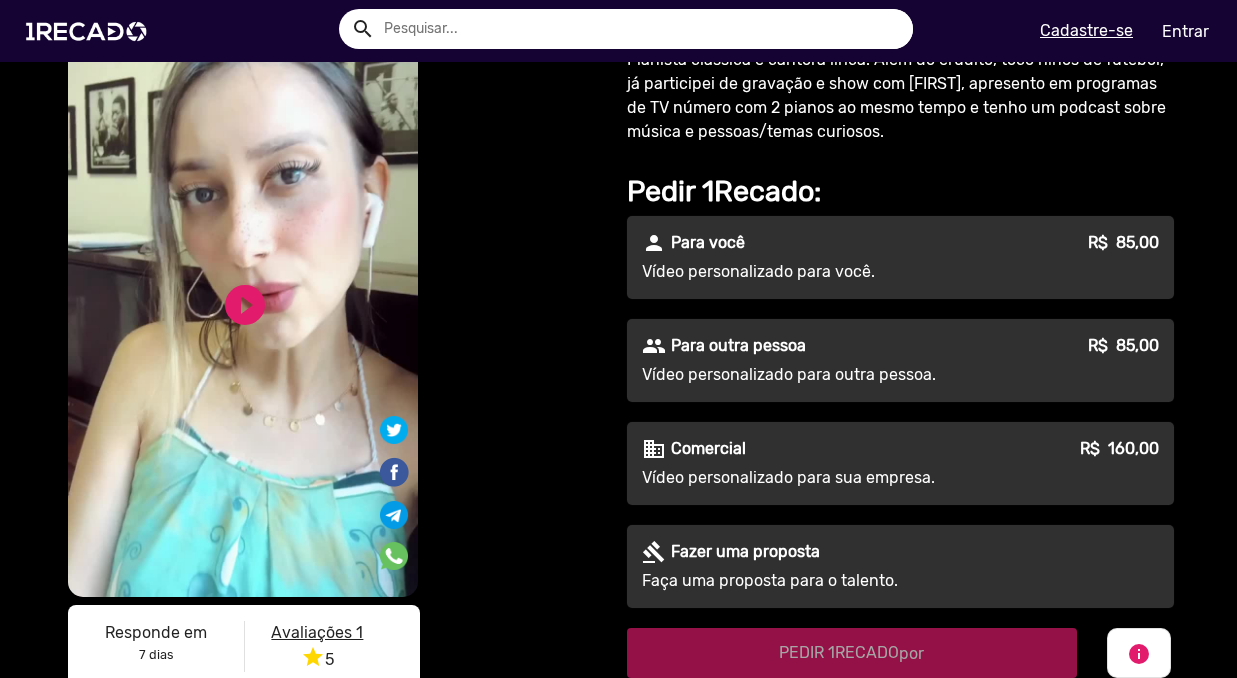 scroll, scrollTop: 70, scrollLeft: 0, axis: vertical 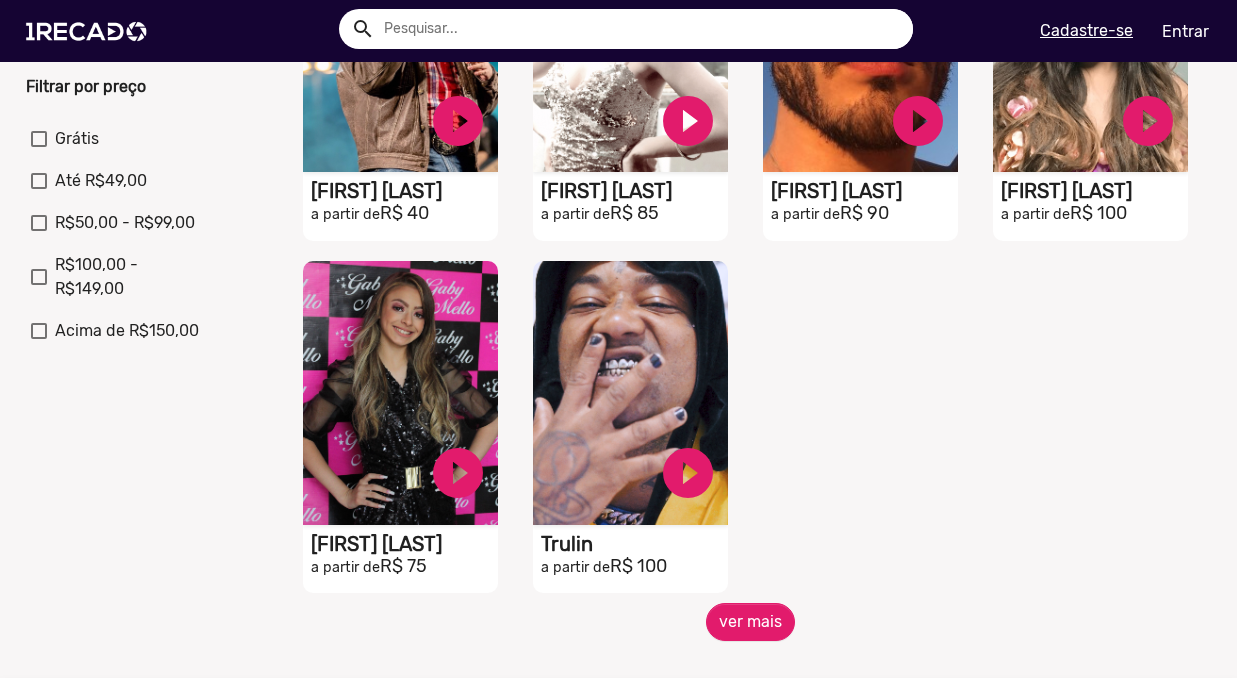 click on "S1RECADO vídeos dedicados para fãs e empresas   play_circle_filled  [FIRST] [LAST] a partir de  R$ 30   S1RECADO vídeos dedicados para fãs e empresas   play_circle_filled  Atchim a partir de  R$ 69   S1RECADO vídeos dedicados para fãs e empresas   play_circle_filled  [FIRST] [LAST] a partir de  R$ 50   S1RECADO vídeos dedicados para fãs e empresas   play_circle_filled  [FIRST] [LAST] a partir de  R$ 100   S1RECADO vídeos dedicados para fãs e empresas   play_circle_filled  [FIRST] [LAST]  a partir de  R$ 40   S1RECADO vídeos dedicados para fãs e empresas   play_circle_filled  [FIRST] [LAST] a partir de  R$ 85   S1RECADO vídeos dedicados para fãs e empresas   play_circle_filled  [FIRST] [LAST] a partir de  R$ 90   S1RECADO vídeos dedicados para fãs e empresas   play_circle_filled  [FIRST] [LAST] a partir de  R$ 100   S1RECADO vídeos dedicados para fãs e empresas   play_circle_filled  [FIRST] [LAST] a partir de  R$ 75   S1RECADO vídeos dedicados para fãs e empresas  Trulin a partir de" 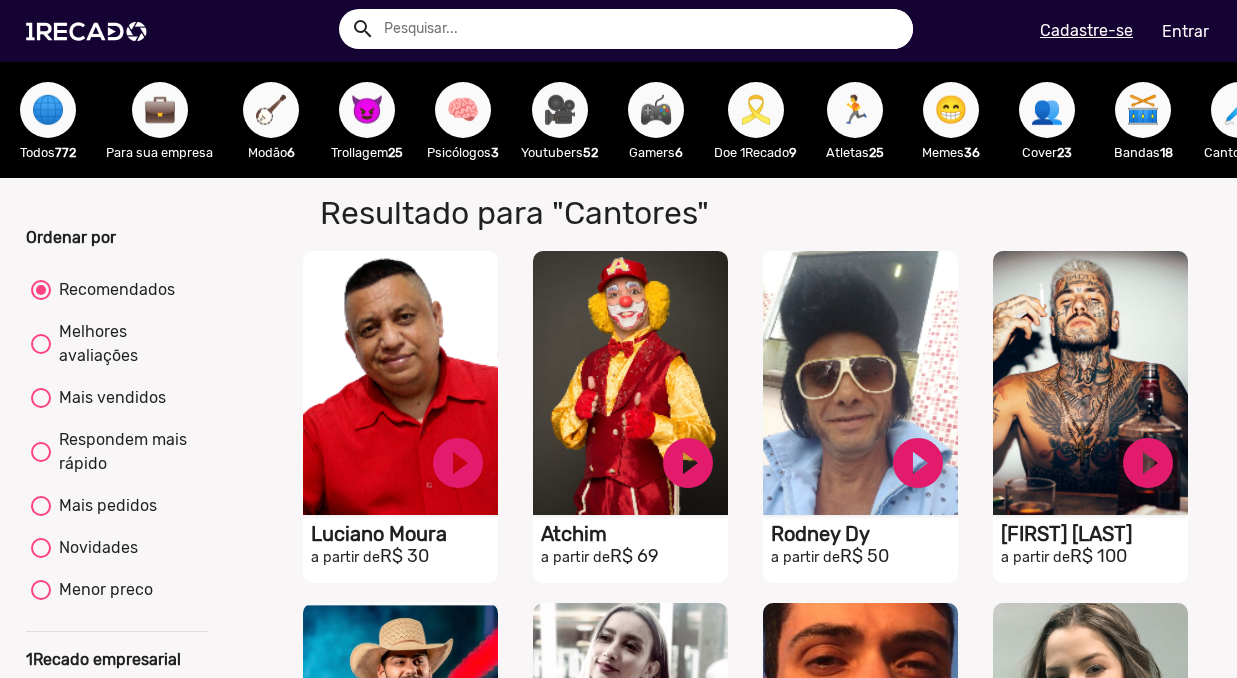 scroll, scrollTop: 0, scrollLeft: 0, axis: both 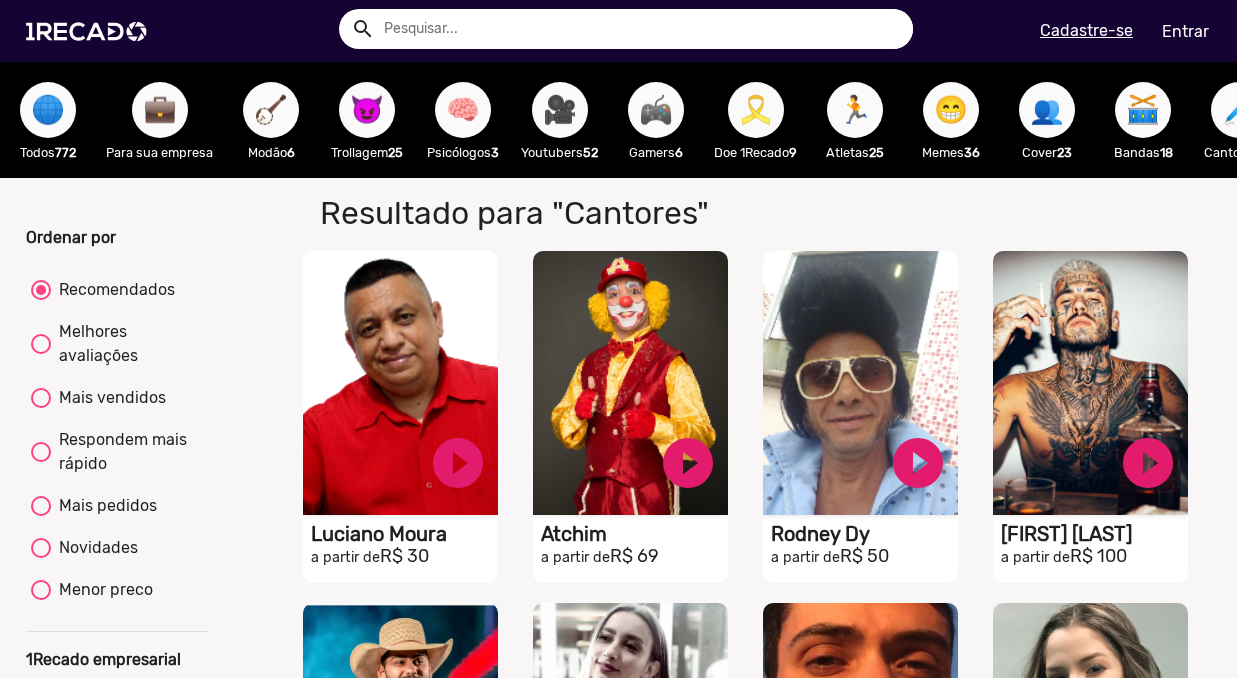 click on "🎮" at bounding box center (656, 110) 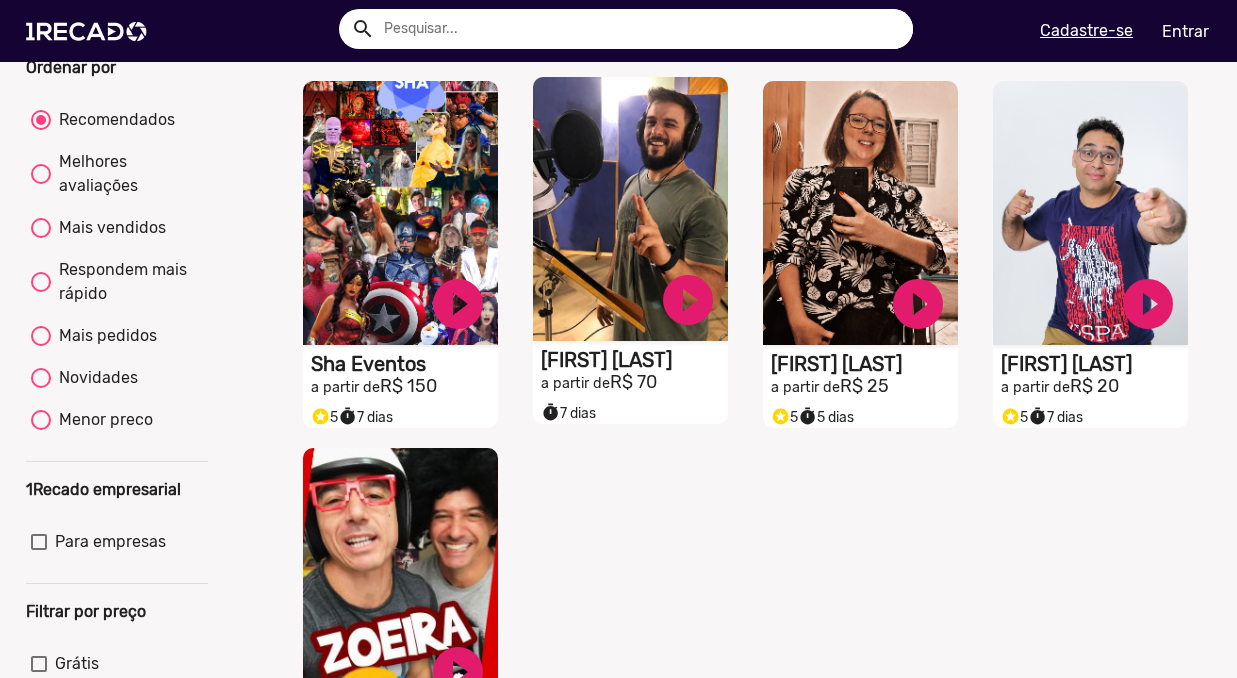 scroll, scrollTop: 177, scrollLeft: 0, axis: vertical 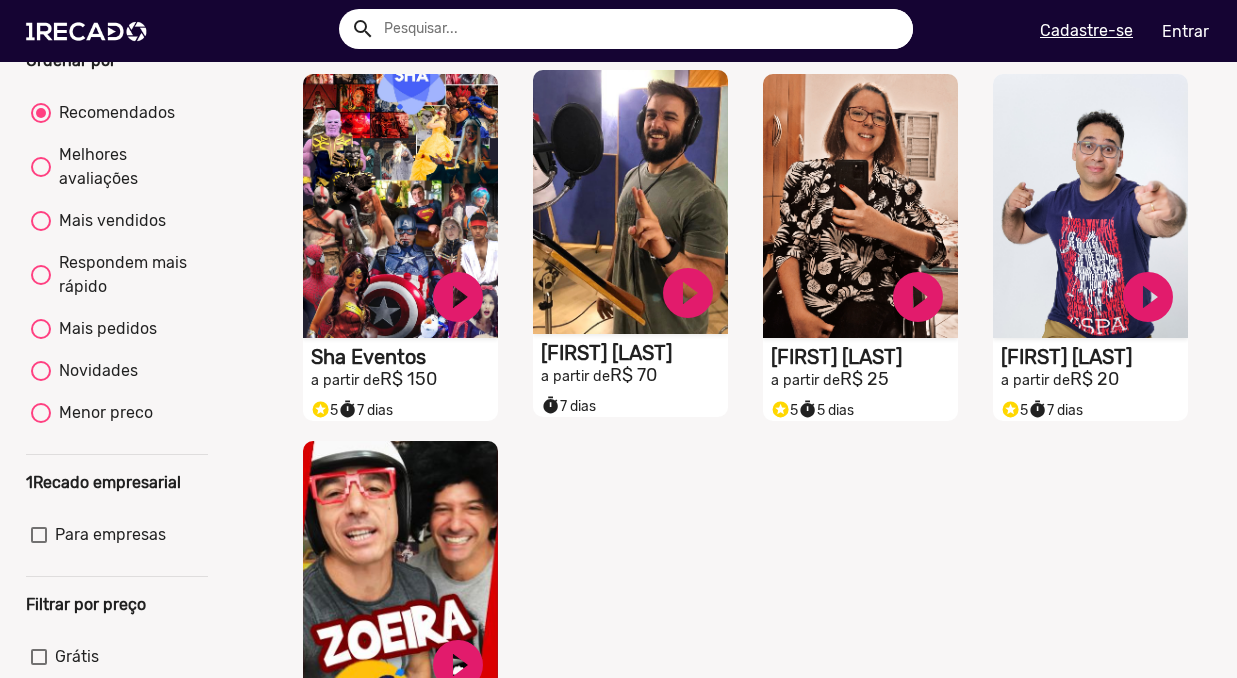 click on "S1RECADO vídeos dedicados para fãs e empresas" at bounding box center [400, 206] 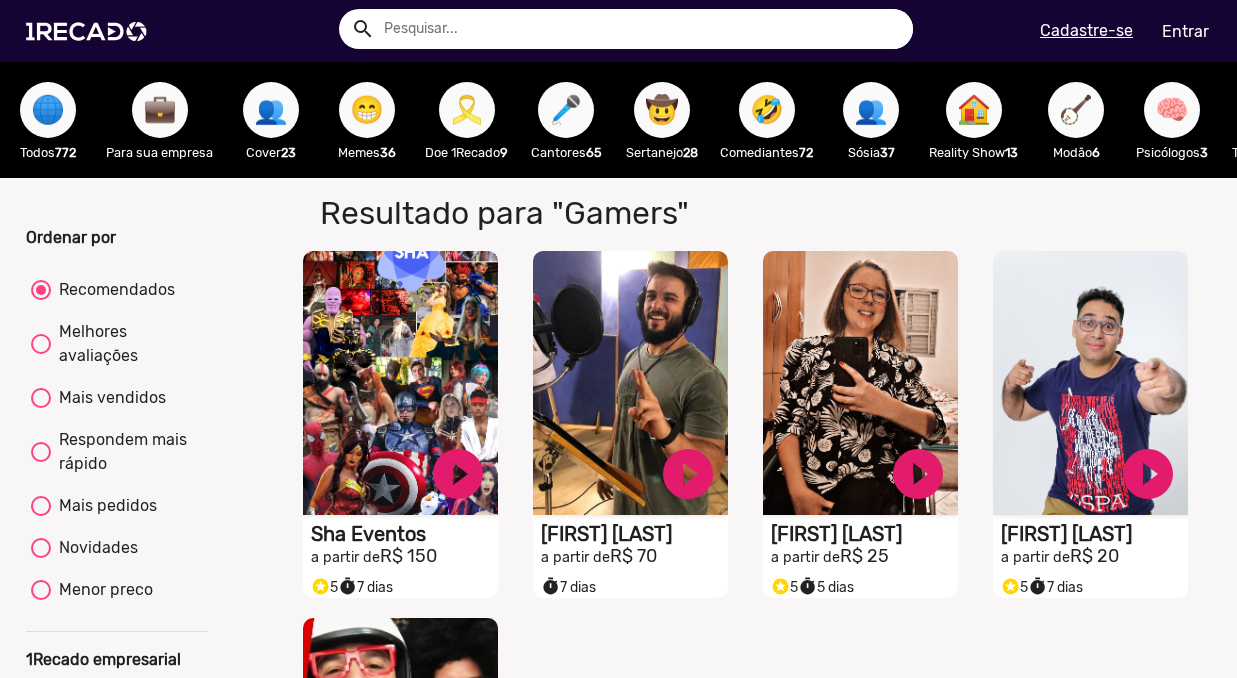 scroll, scrollTop: 0, scrollLeft: 0, axis: both 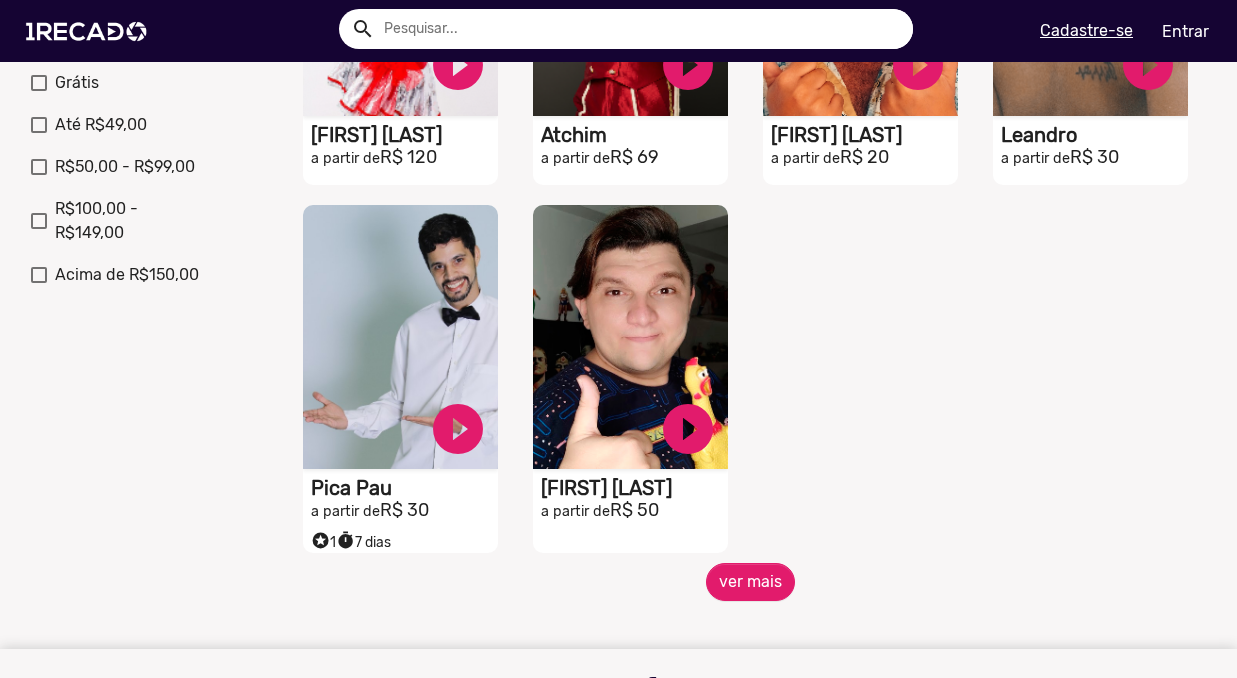 click on "ver mais" 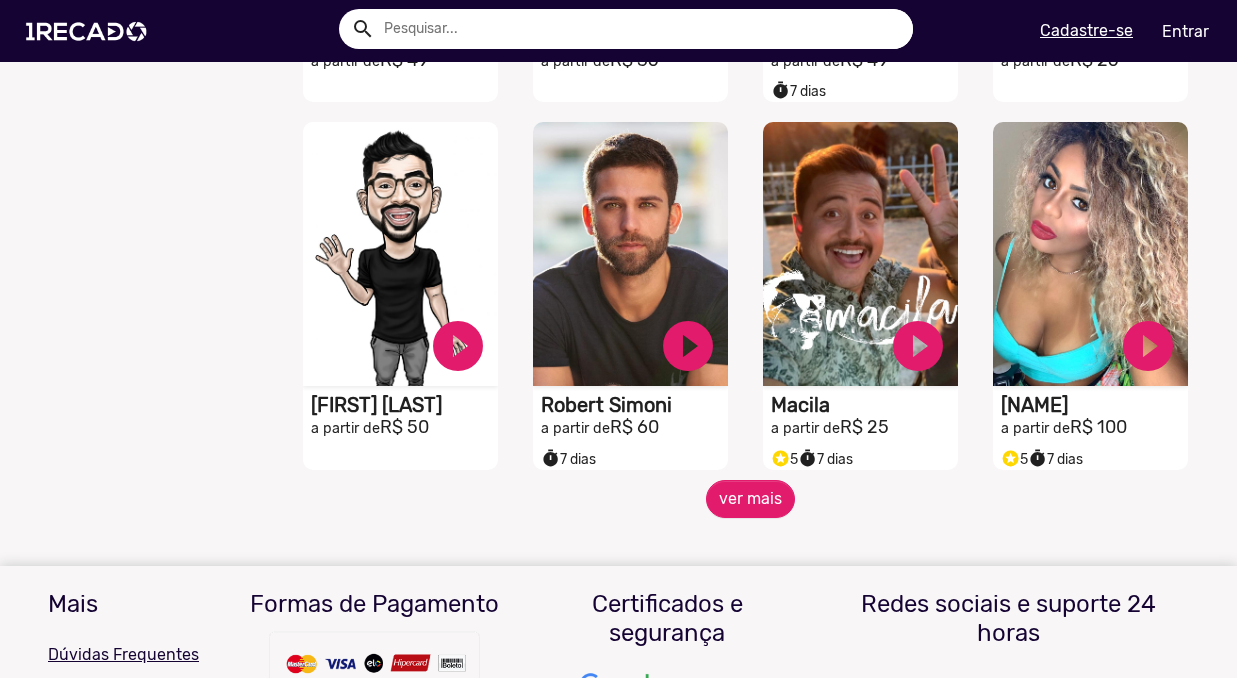 scroll, scrollTop: 1553, scrollLeft: 0, axis: vertical 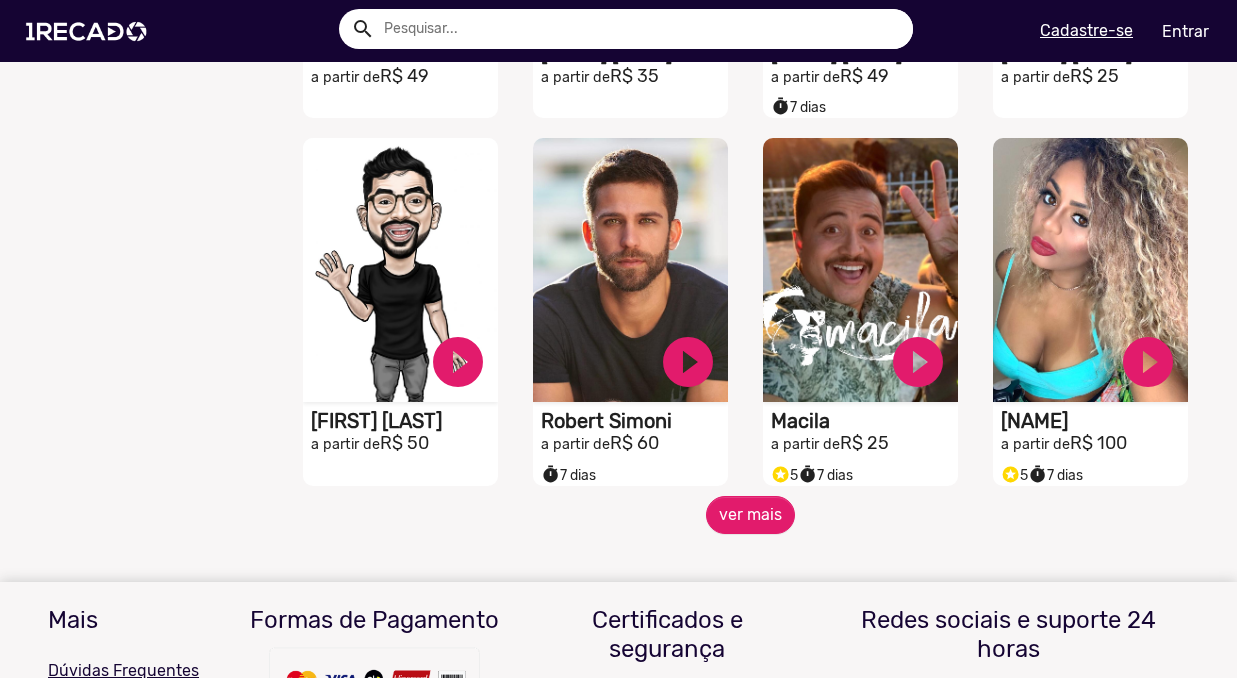 click on "🌐  Todos  772  💼  Para sua empresa   👥  Cover  23  😁  Memes  36  🎗️  Doe 1Recado  9  🎤  Cantores  65  🤠  Sertanejo  28  🤣  Comediantes  72  👥  Sósia  37  🏠  Reality Show  13  🪕  Modão  6  🧠  Psicólogos  3  😈  Trollagem  25  🎥  Youtubers  52  🥁  Bandas  18  🏃  Atletas  25  🎮  Gamers  6  💪  Motivacional  31  🔊  Locutores  13  🎙️  Rádio  11  🦸‍♀️  Girl Power  12  📝  Escritores  7  🎶  Funk  3  👗  Moda  9  ⚽  Futebol  23  📸  Modelos  22  💄  Maquiagem  3  🎭  Imitadores  21  🤳🏼  TikTokers  55  🐶  Pets  2  👩‍💼  Apresentador(a)  13  🎪  Circo  3  🦹🏼‍♀️  Cosplay  21  🎬  Novelas  3  📺  SBT  21  👶  Infantil  6  😆  Humoristas  45  🎛️  DJ  5  😂  A Praça é Nossa  6  🐭  Programa do Ratinho  9 Resultado(s) Filtrar e Ordenar Ordenar por    Recomendados     Melhores avaliações     Mais vendidos     Respondem mais rápido     Mais pedidos     Novidades     Menor preco" at bounding box center (618, 339) 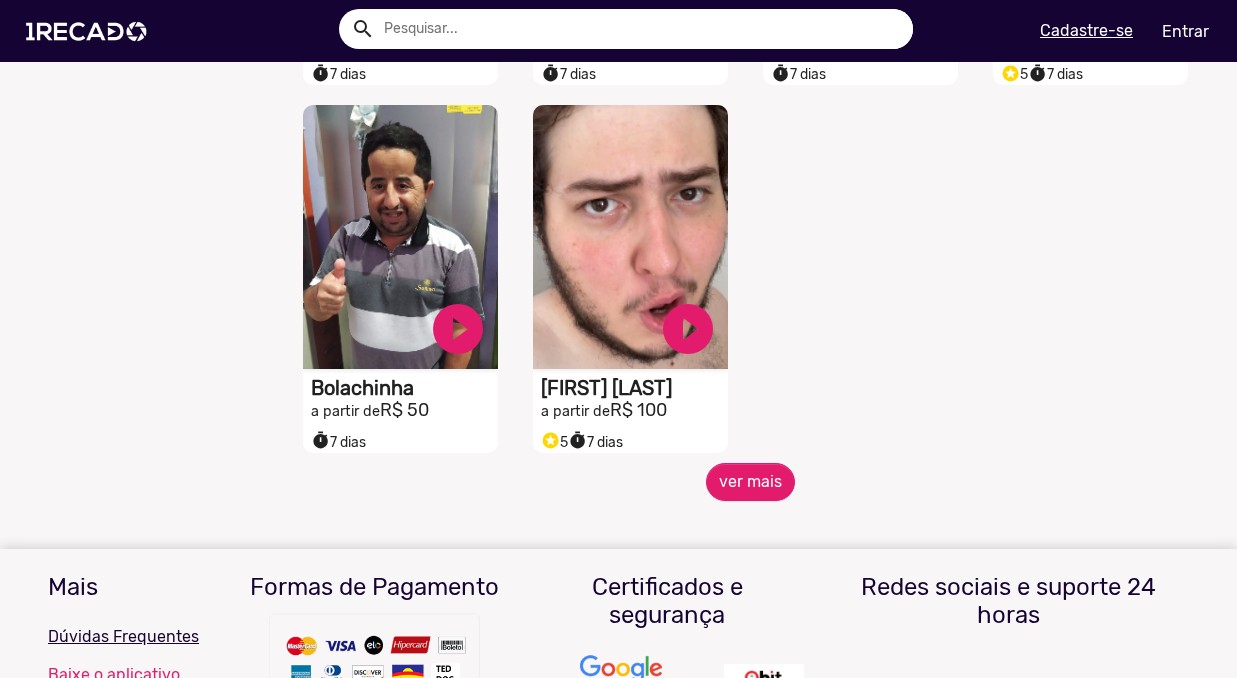 scroll, scrollTop: 2691, scrollLeft: 0, axis: vertical 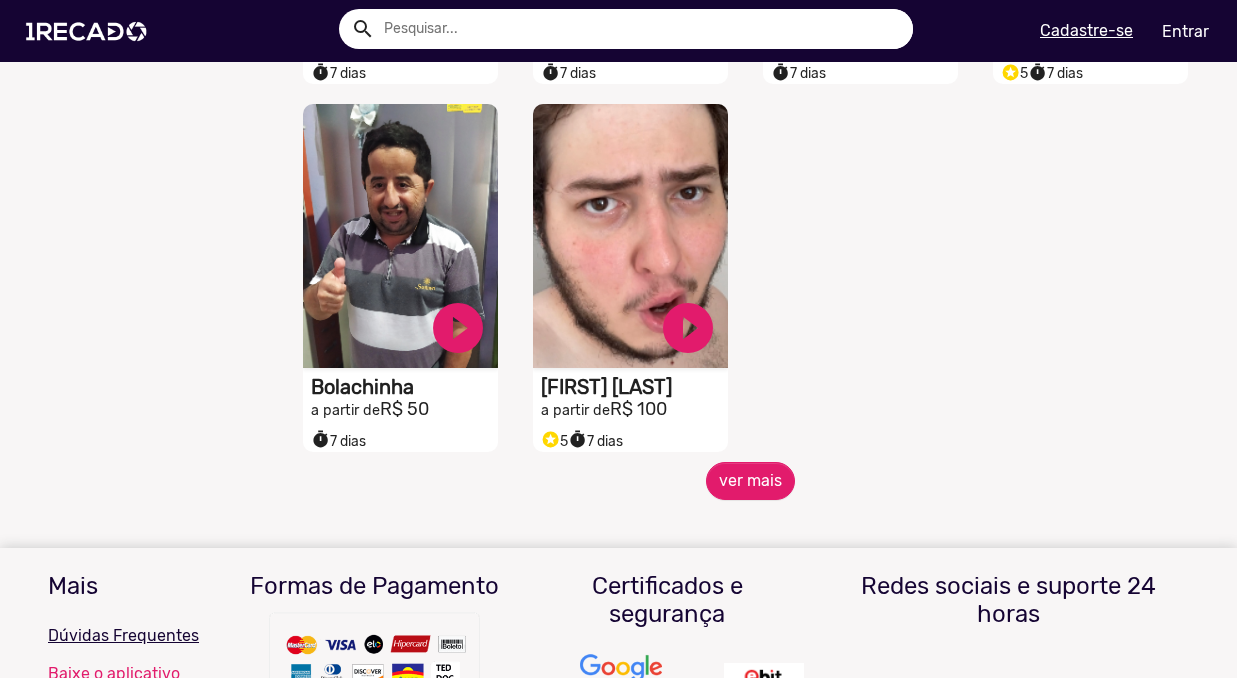 click on "ver mais" 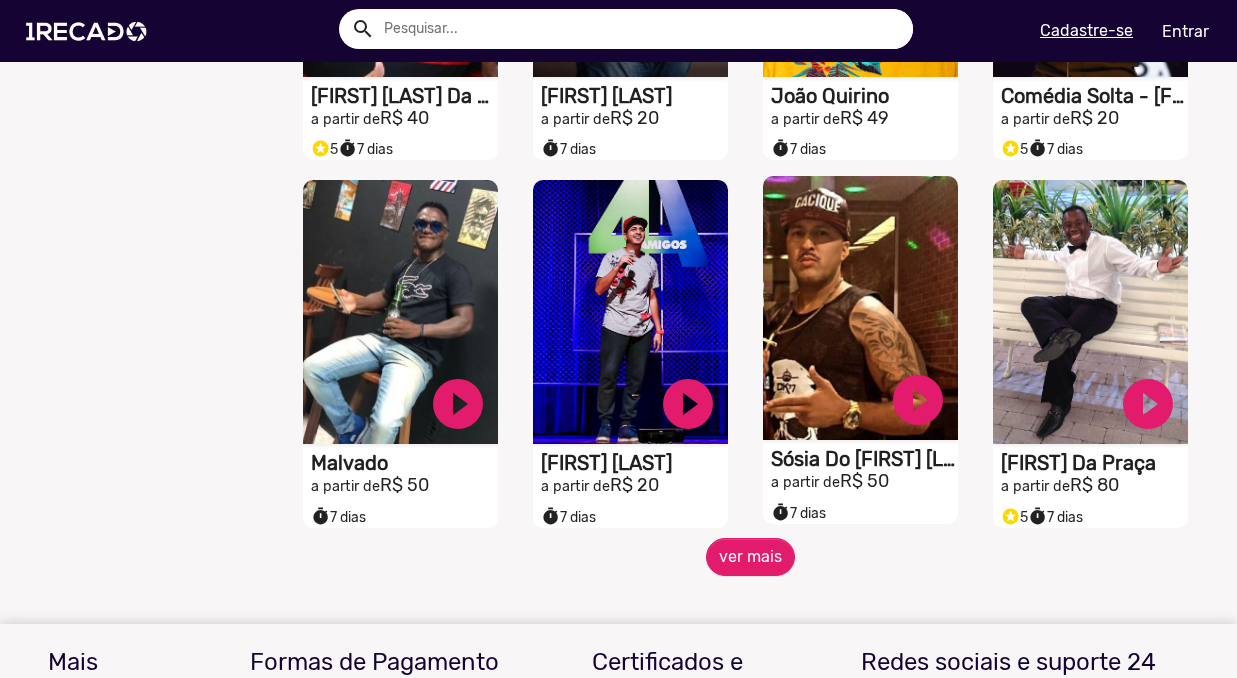 scroll, scrollTop: 3380, scrollLeft: 0, axis: vertical 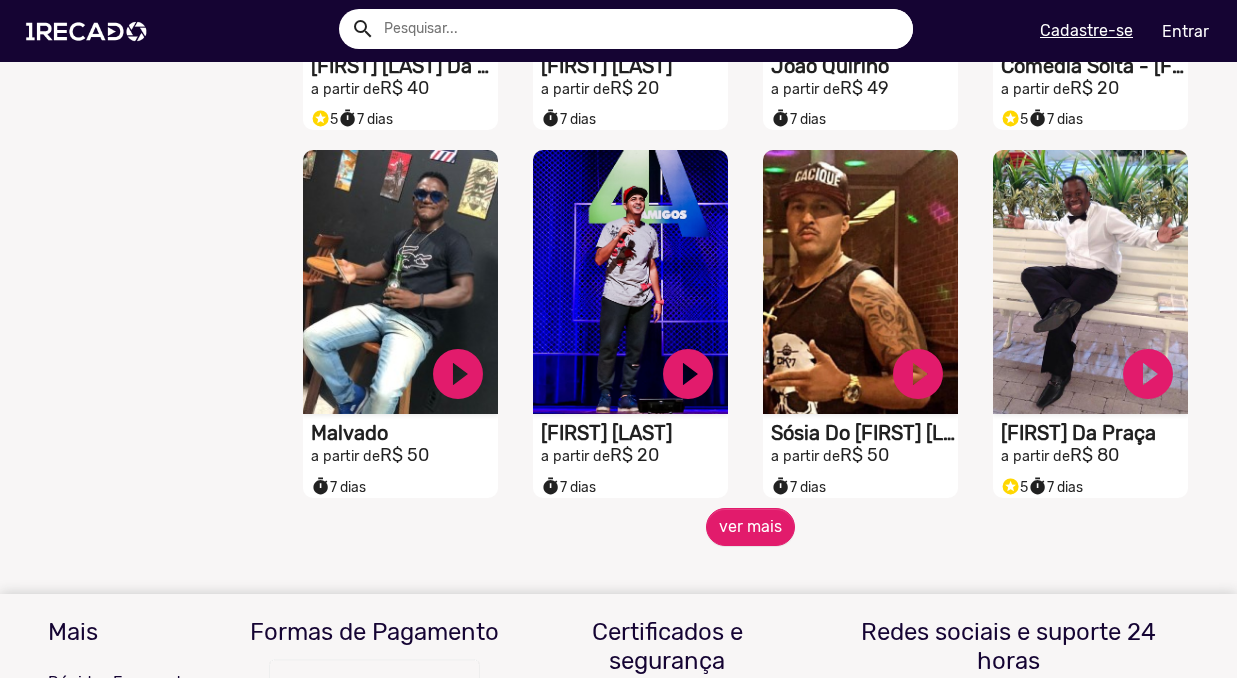 click on "ver mais" 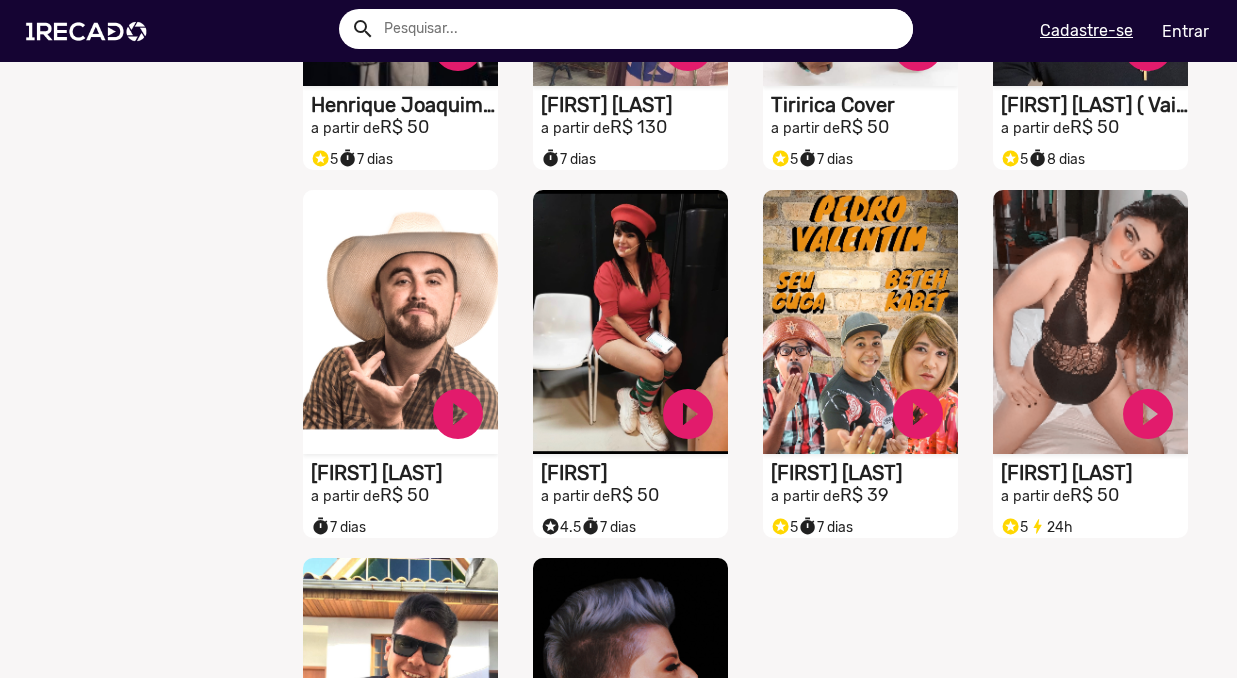 scroll, scrollTop: 4093, scrollLeft: 0, axis: vertical 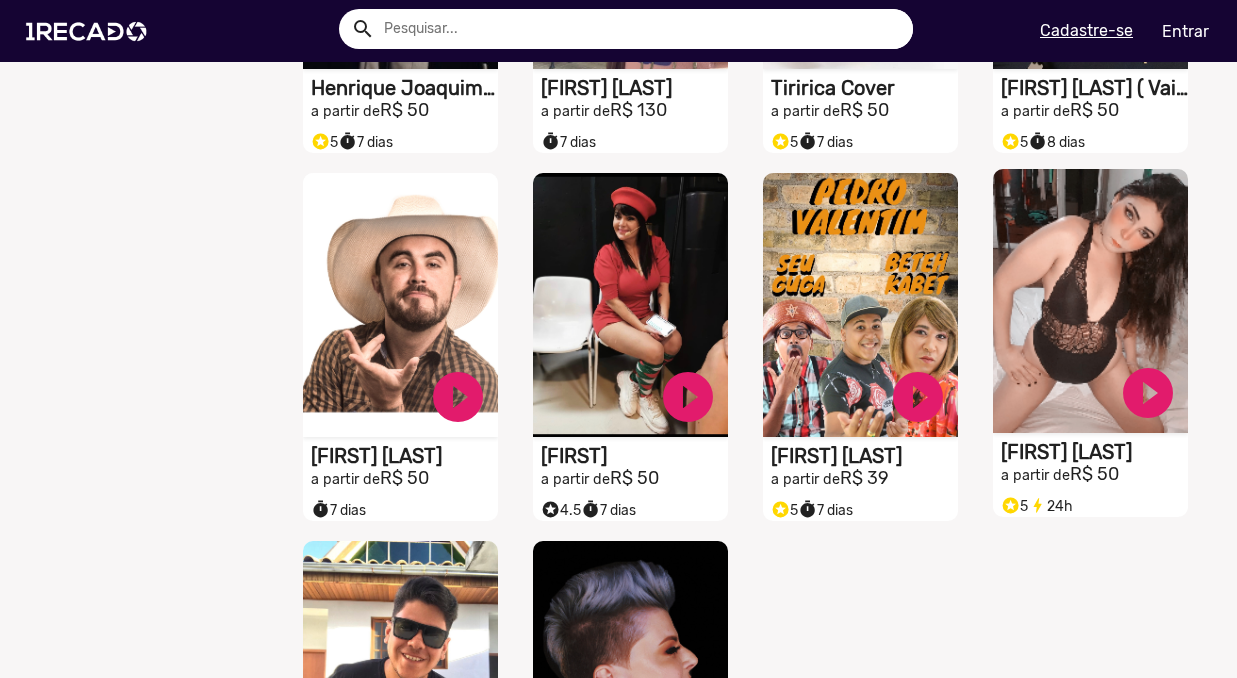 click on "S1RECADO vídeos dedicados para fãs e empresas" at bounding box center [400, -3710] 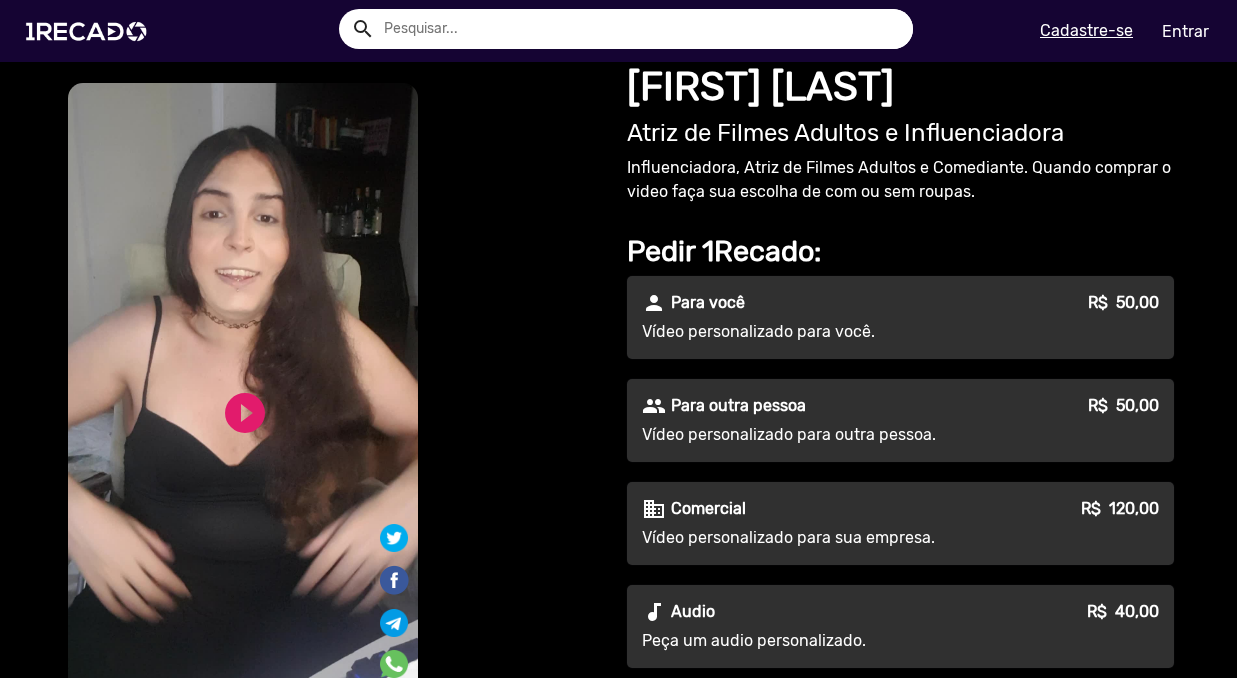 scroll, scrollTop: 0, scrollLeft: 0, axis: both 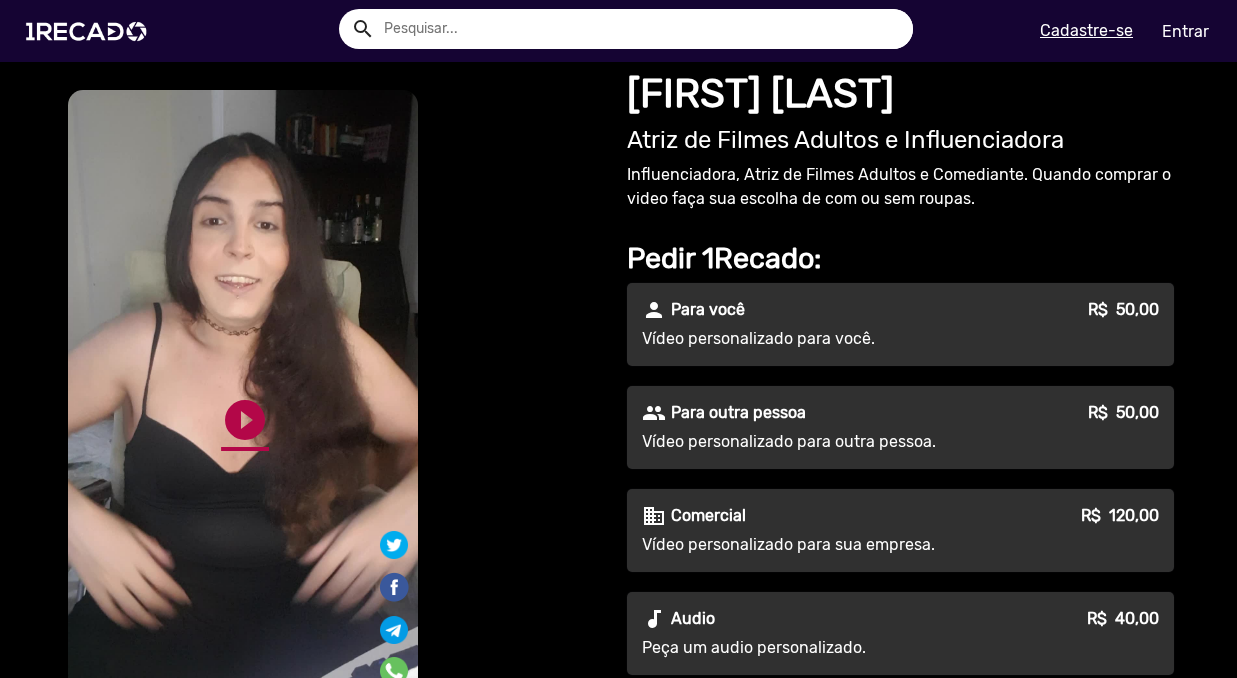 click on "play_circle_filled" 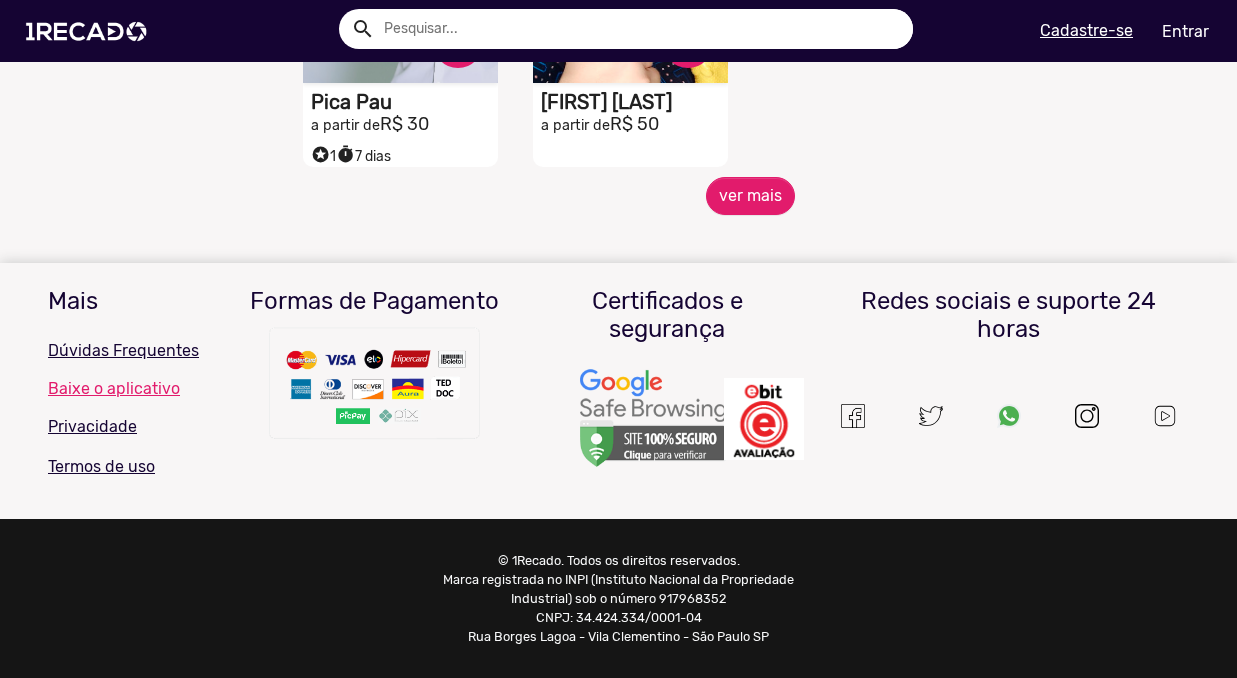 scroll, scrollTop: 1149, scrollLeft: 0, axis: vertical 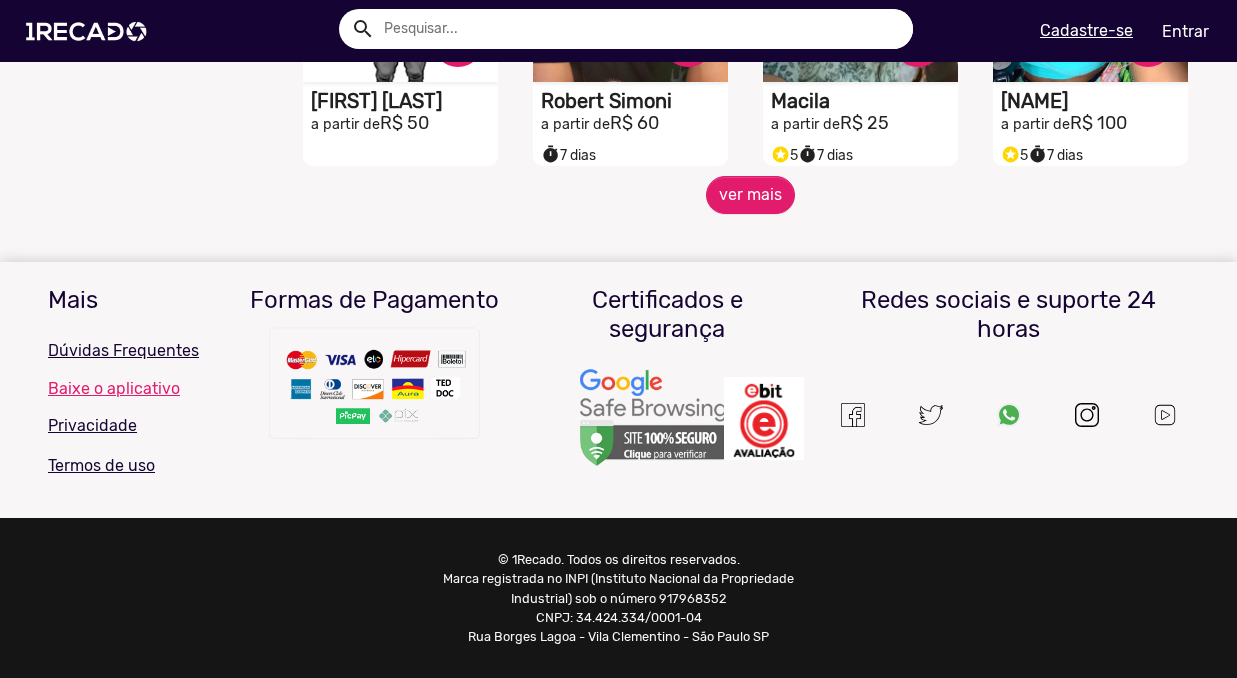 click on "ver mais" 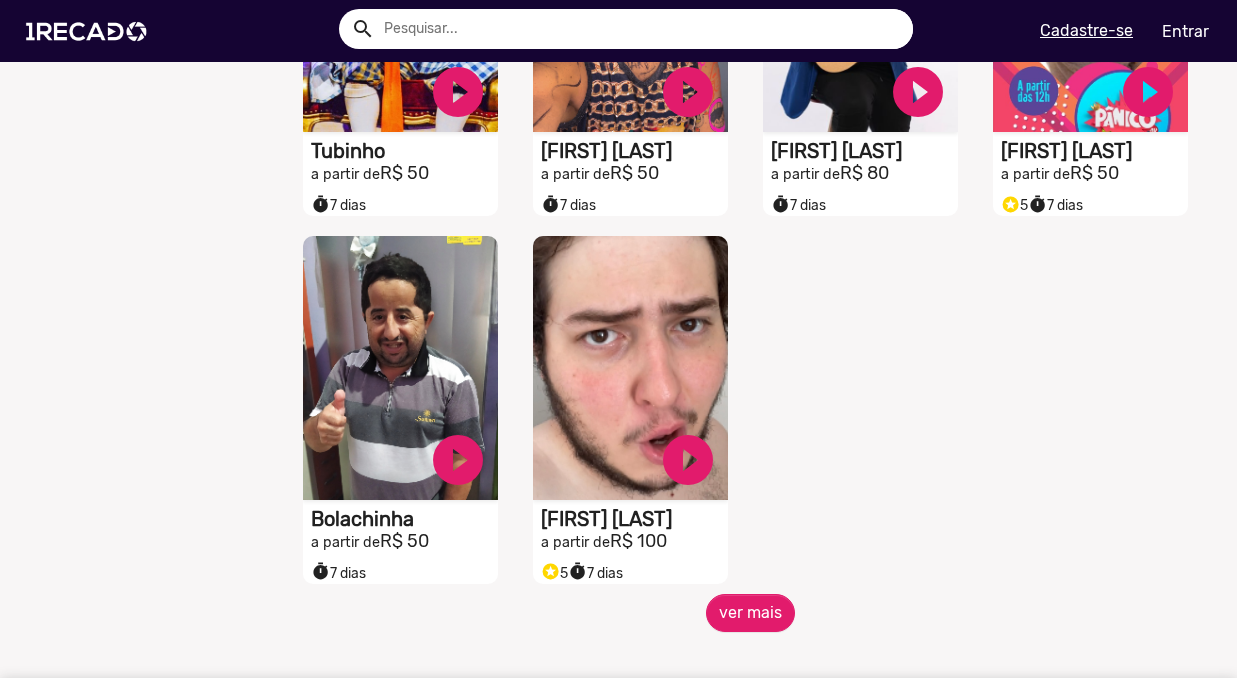 scroll, scrollTop: 2636, scrollLeft: 0, axis: vertical 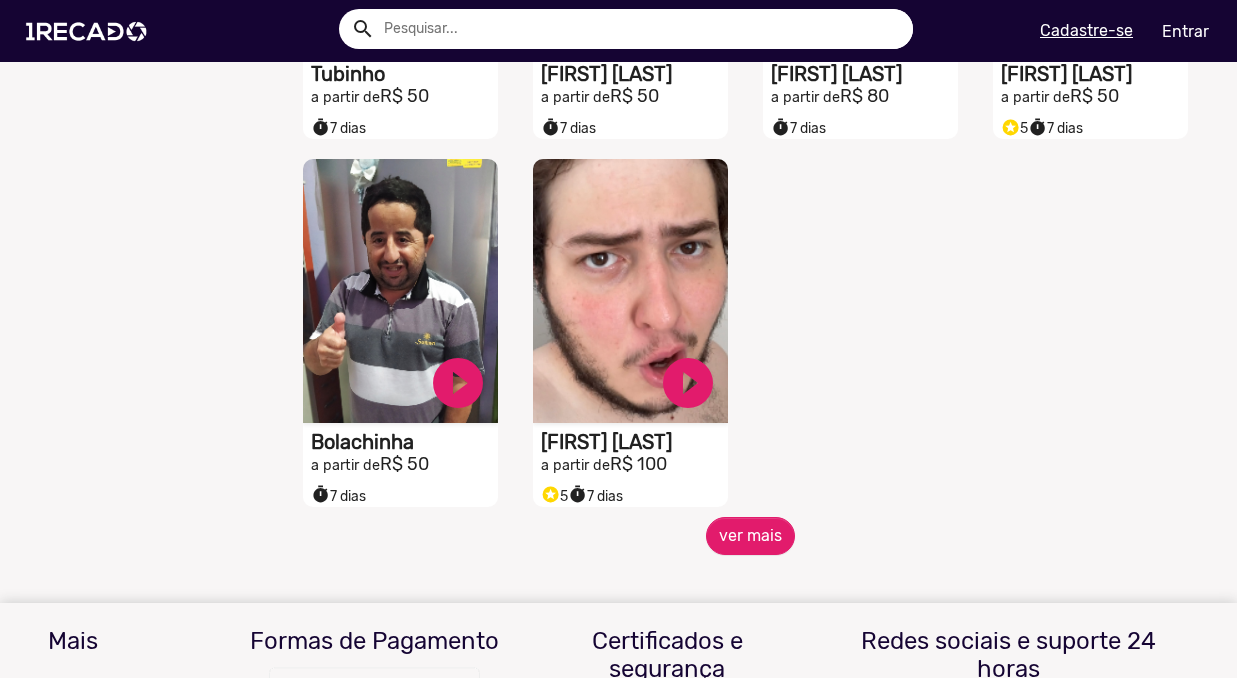 click on "ver mais" 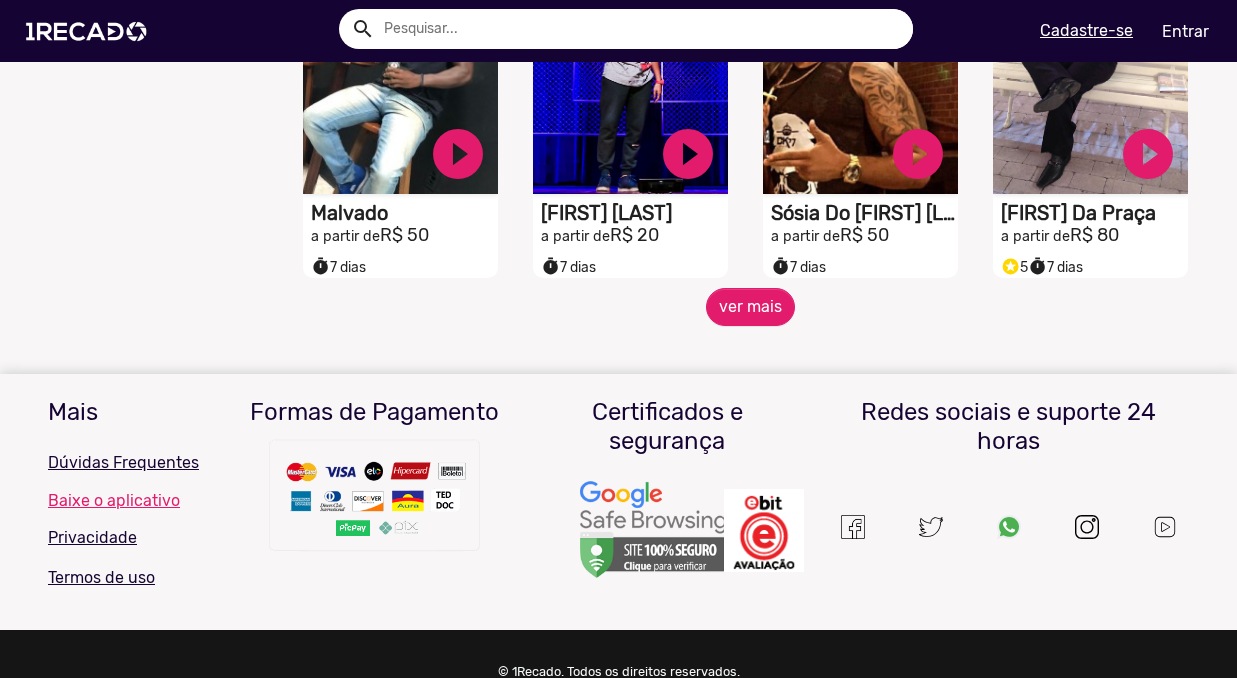 scroll, scrollTop: 3614, scrollLeft: 0, axis: vertical 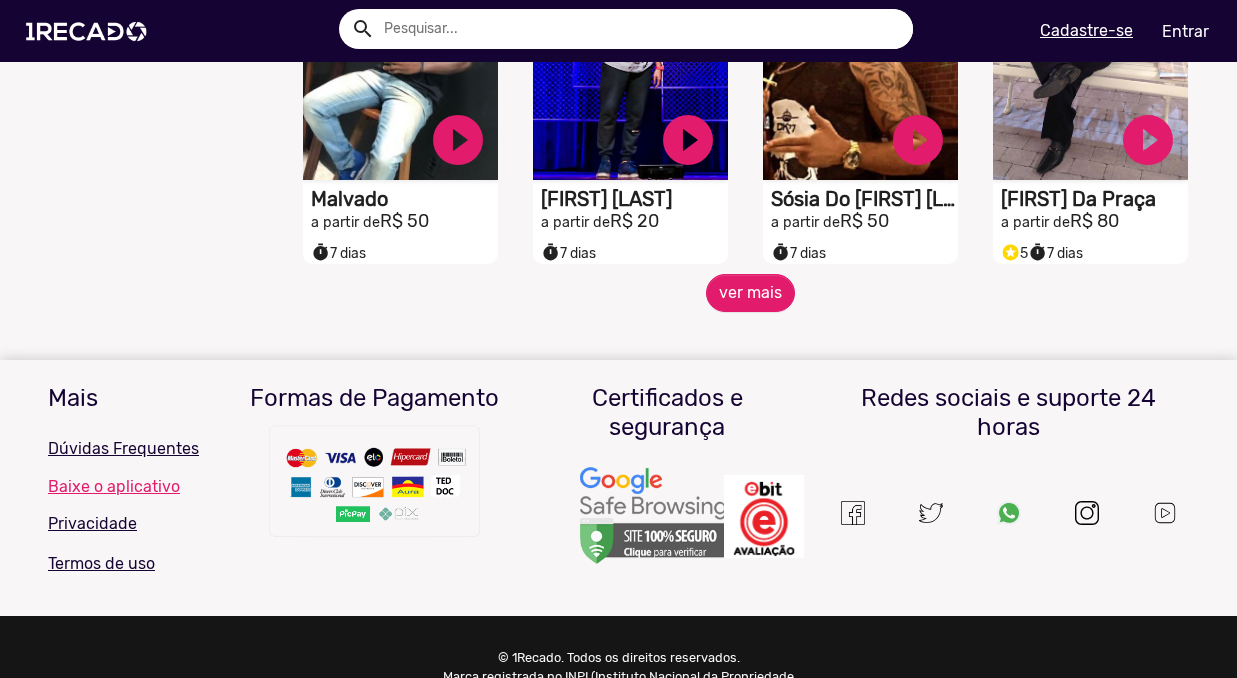 click on "ver mais" 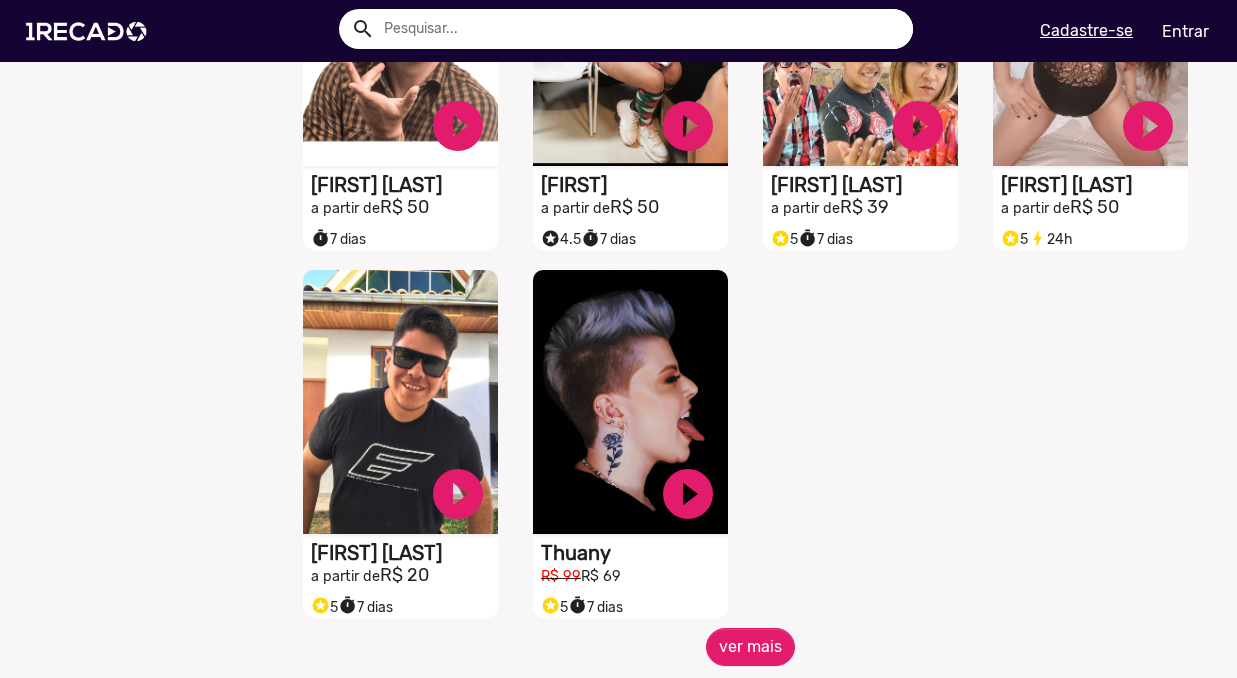 scroll, scrollTop: 4499, scrollLeft: 0, axis: vertical 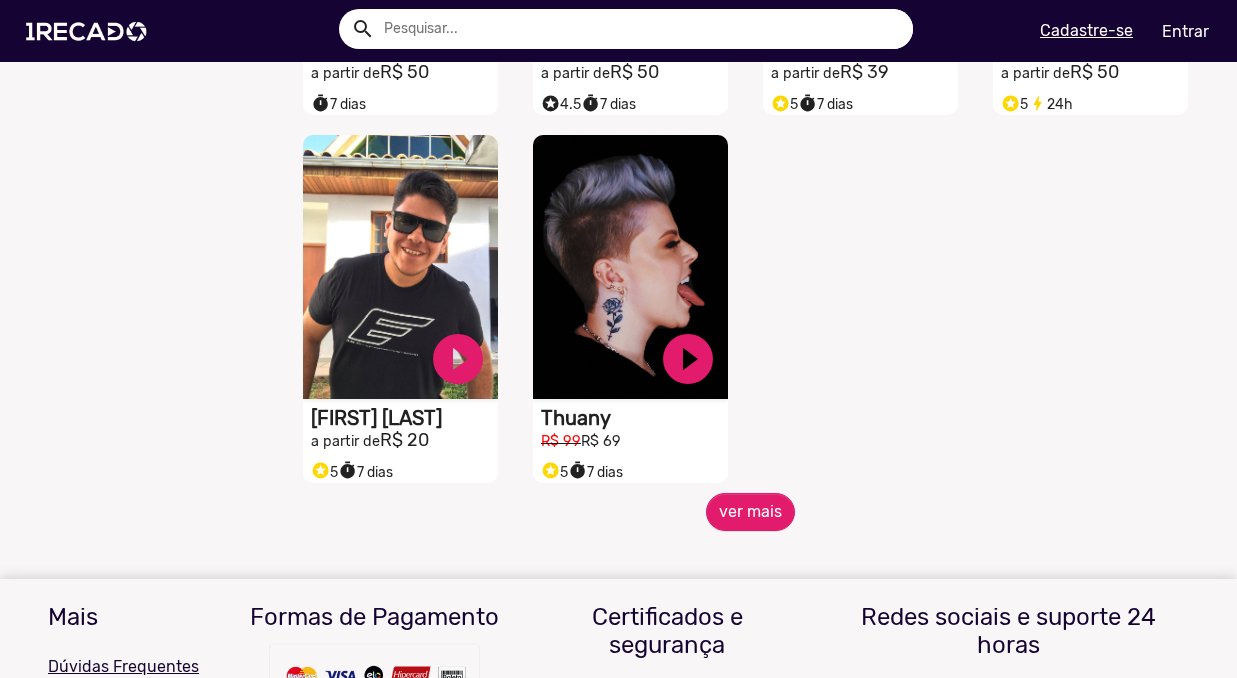 click on "ver mais" 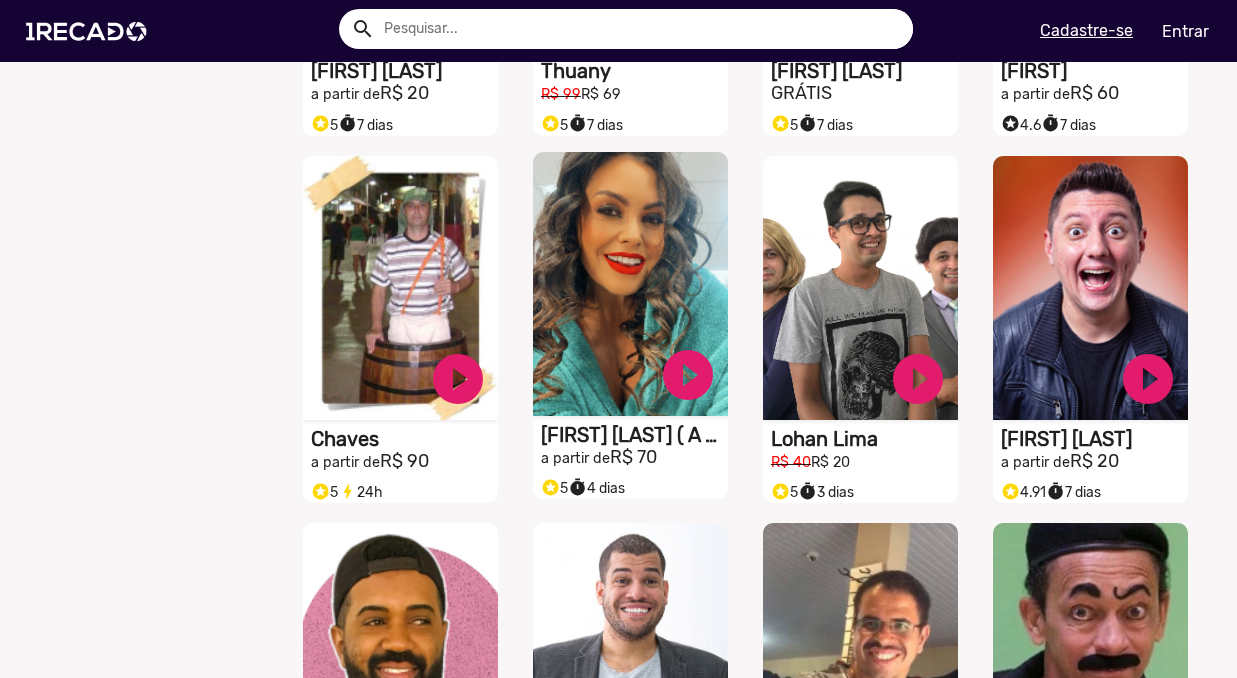 scroll, scrollTop: 4866, scrollLeft: 0, axis: vertical 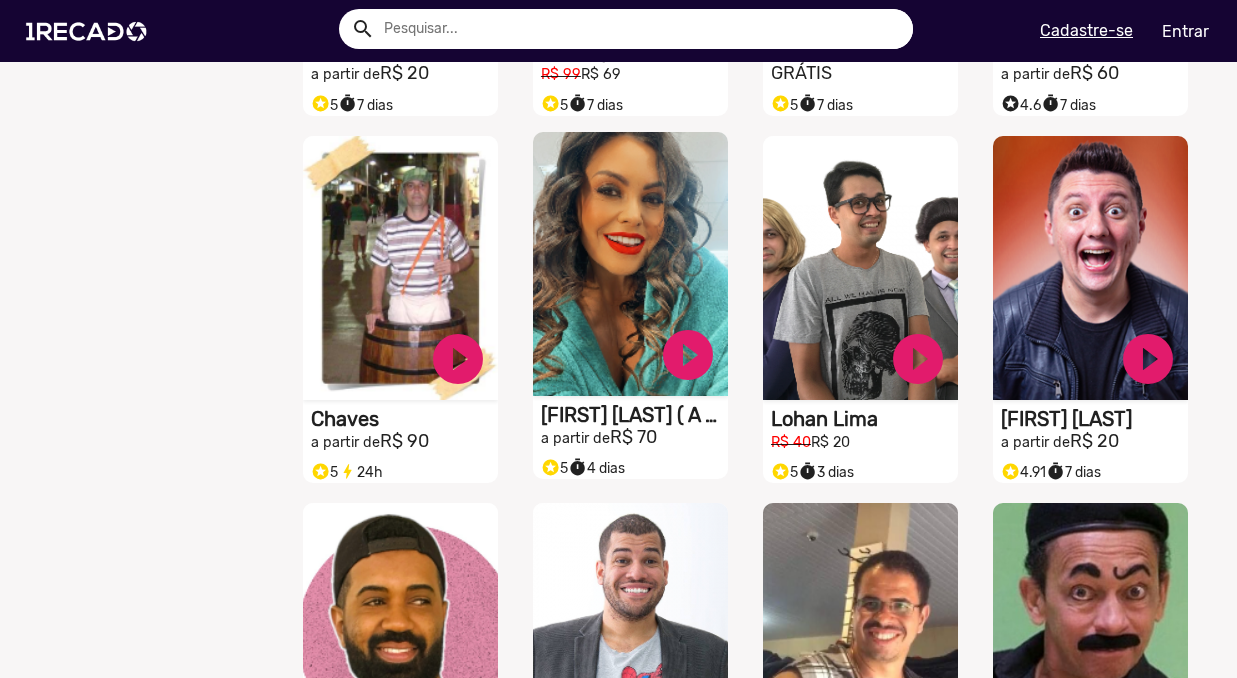 click on "S1RECADO vídeos dedicados para fãs e empresas" at bounding box center (400, -4483) 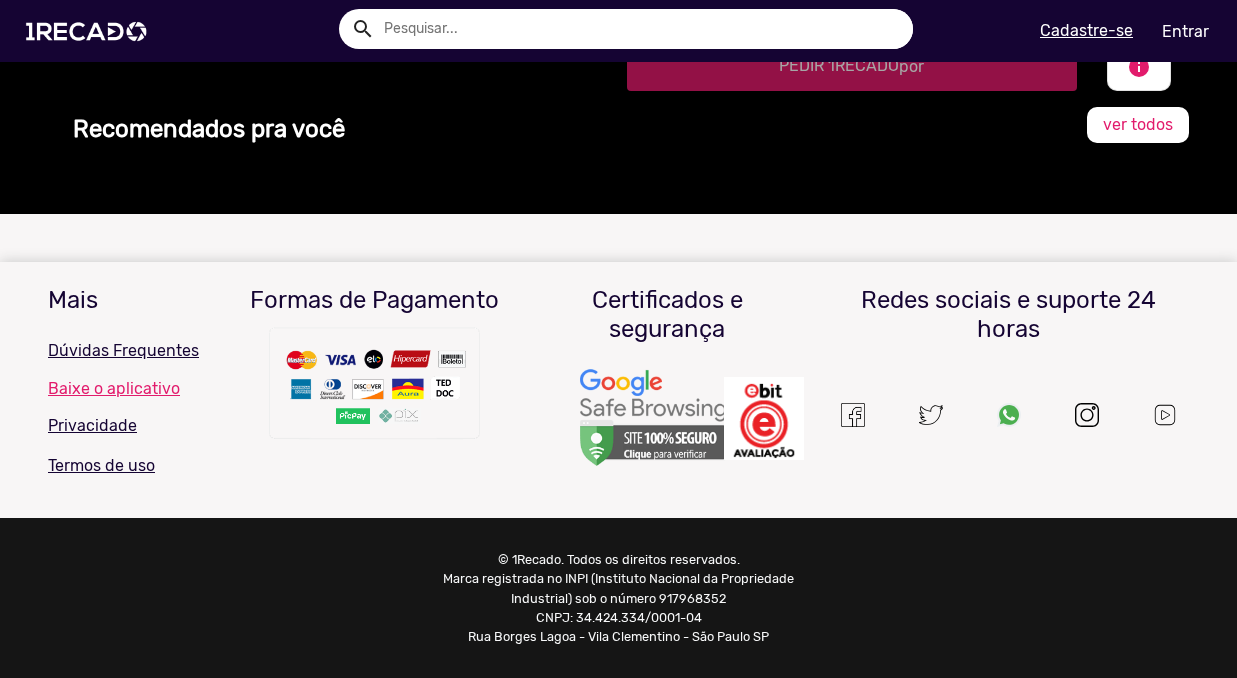 scroll, scrollTop: 0, scrollLeft: 0, axis: both 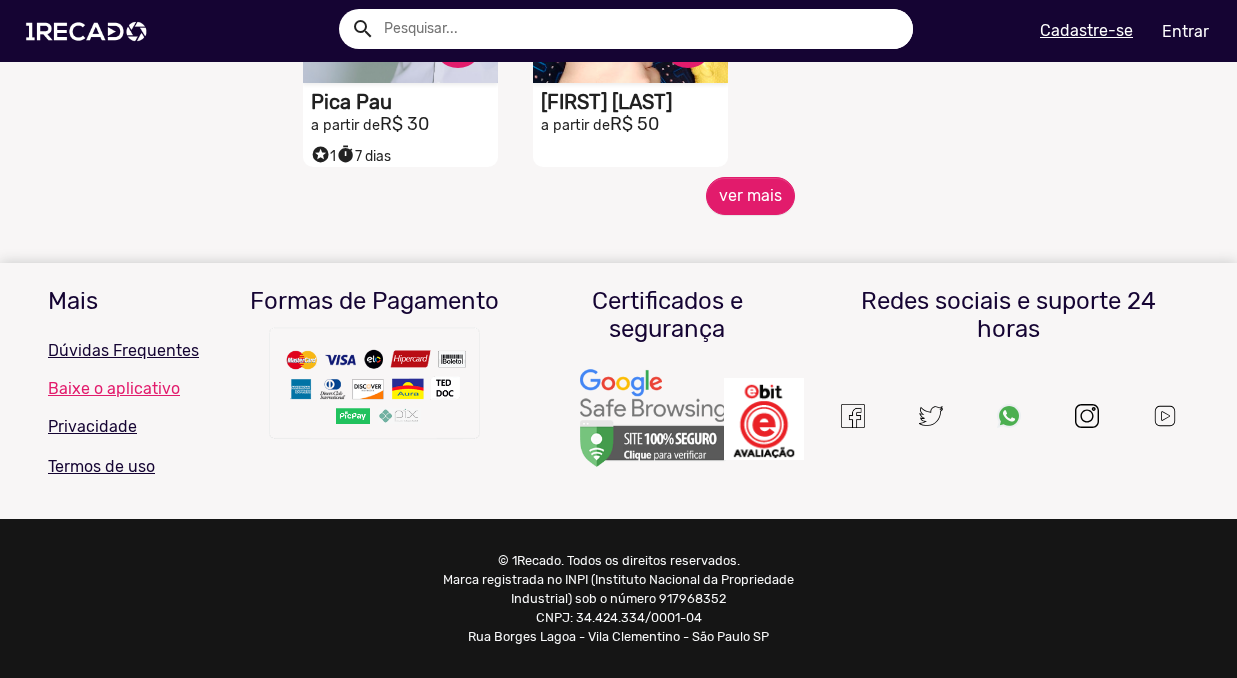click on "ver mais" 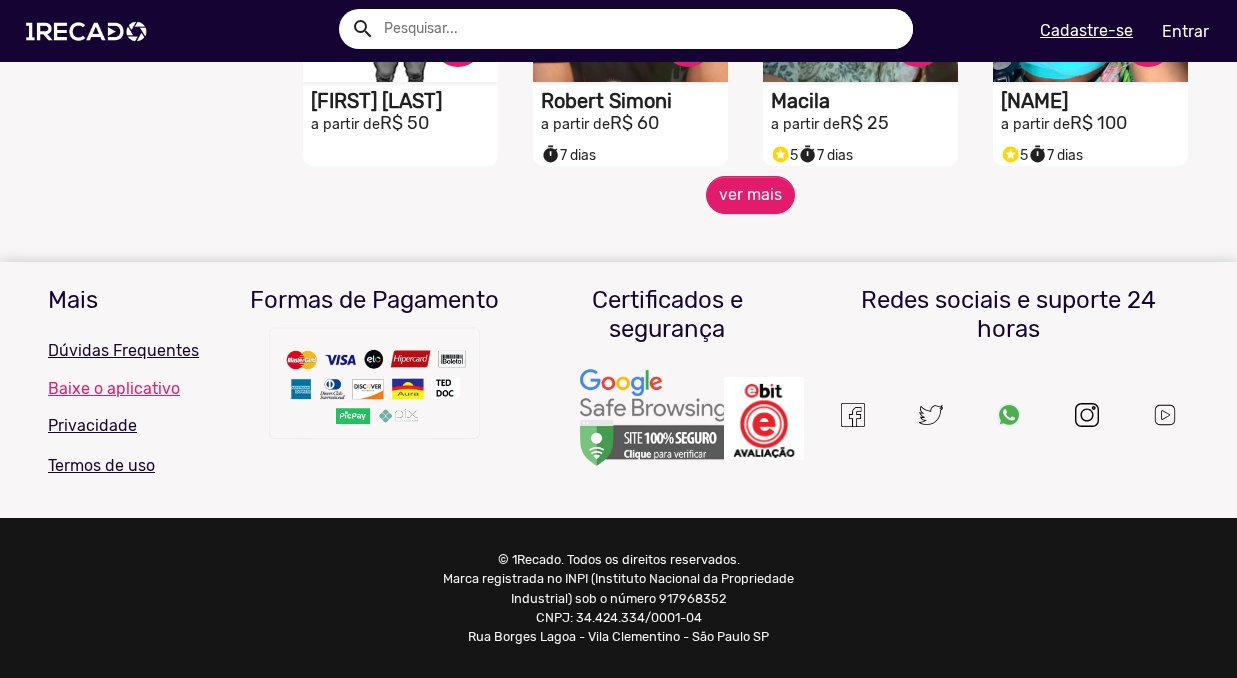 scroll, scrollTop: 1884, scrollLeft: 0, axis: vertical 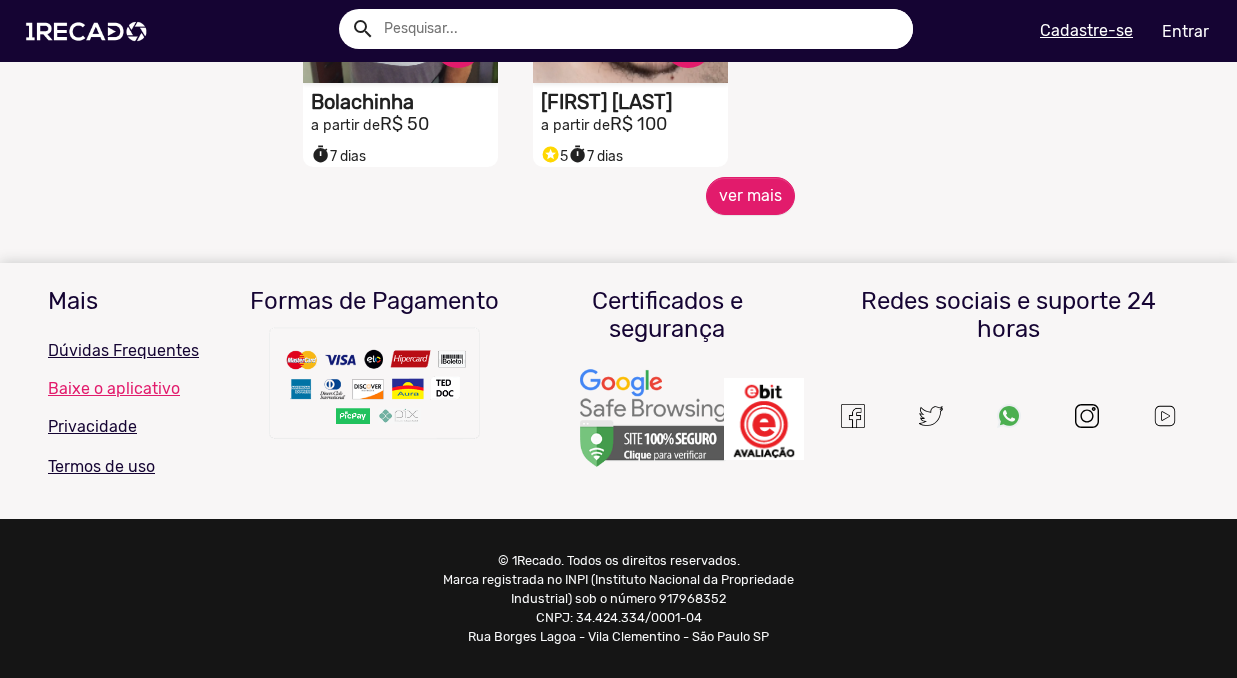 click on "ver mais" 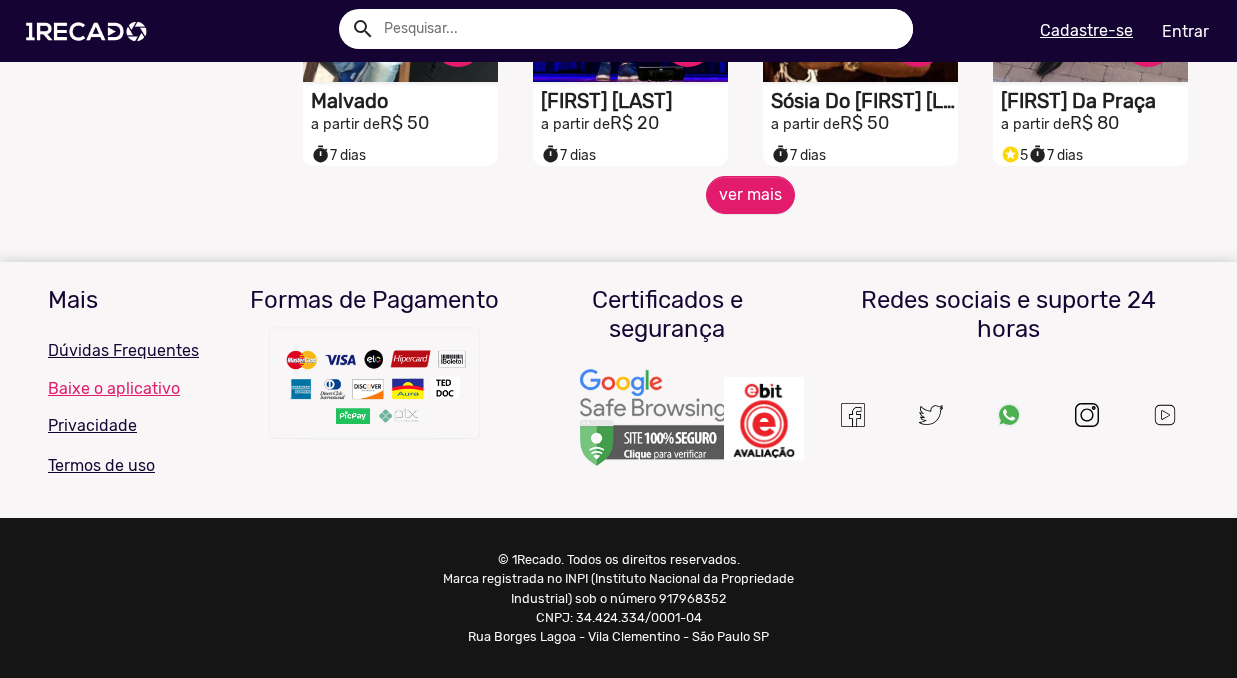 scroll, scrollTop: 3720, scrollLeft: 0, axis: vertical 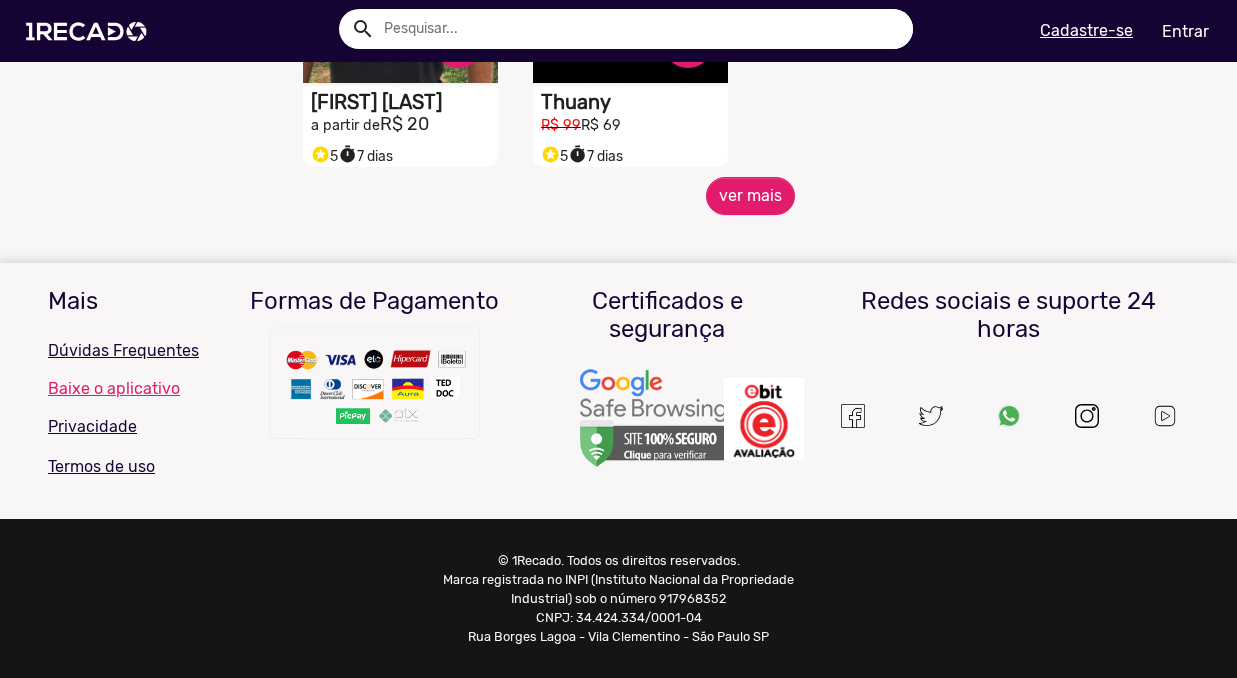 click on "ver mais" 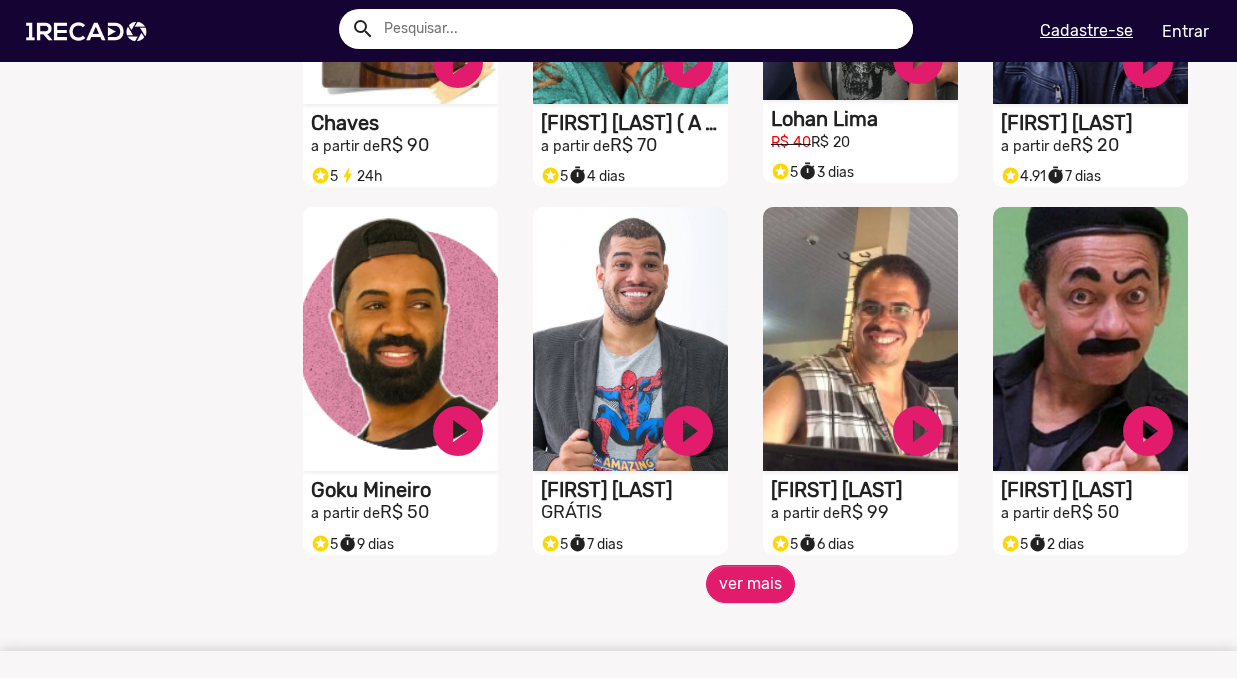 scroll, scrollTop: 5191, scrollLeft: 0, axis: vertical 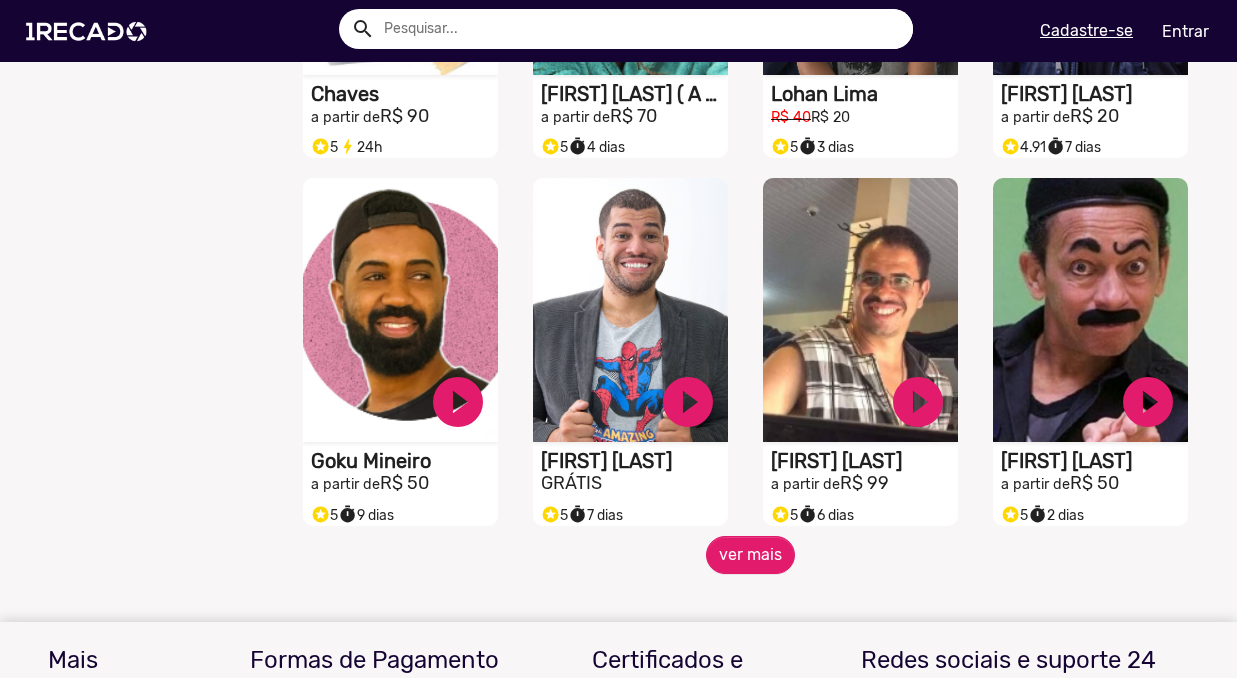 click on "ver mais" 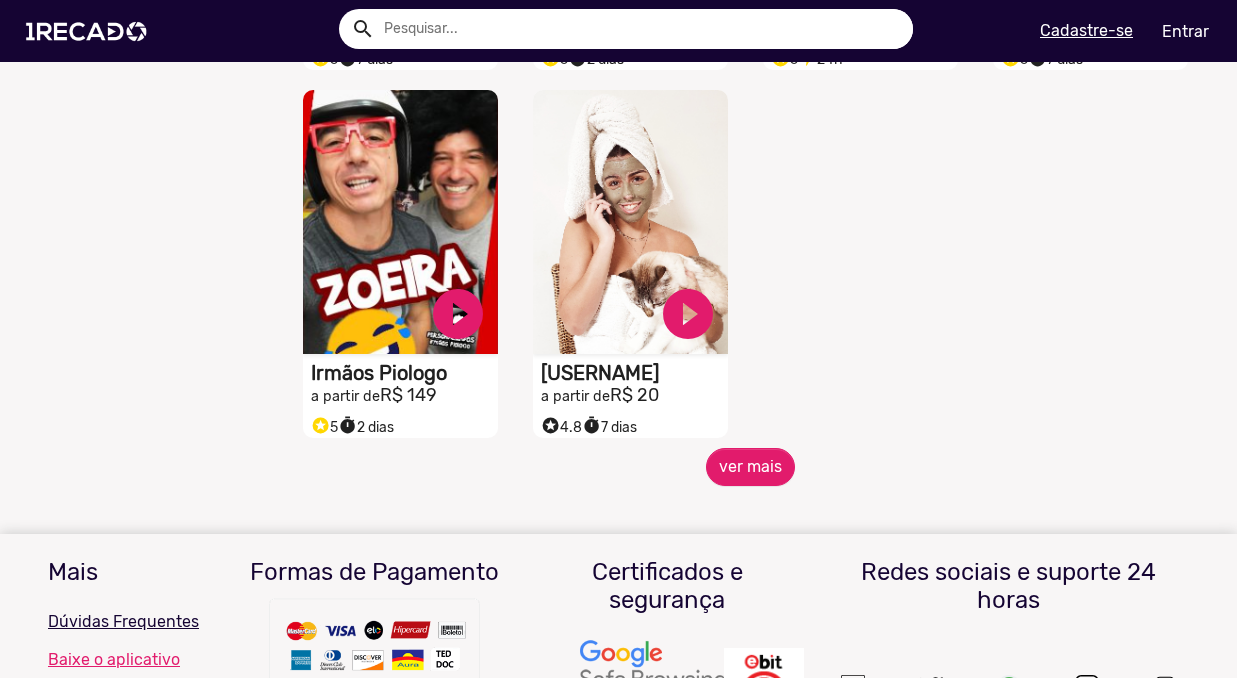 scroll, scrollTop: 6386, scrollLeft: 0, axis: vertical 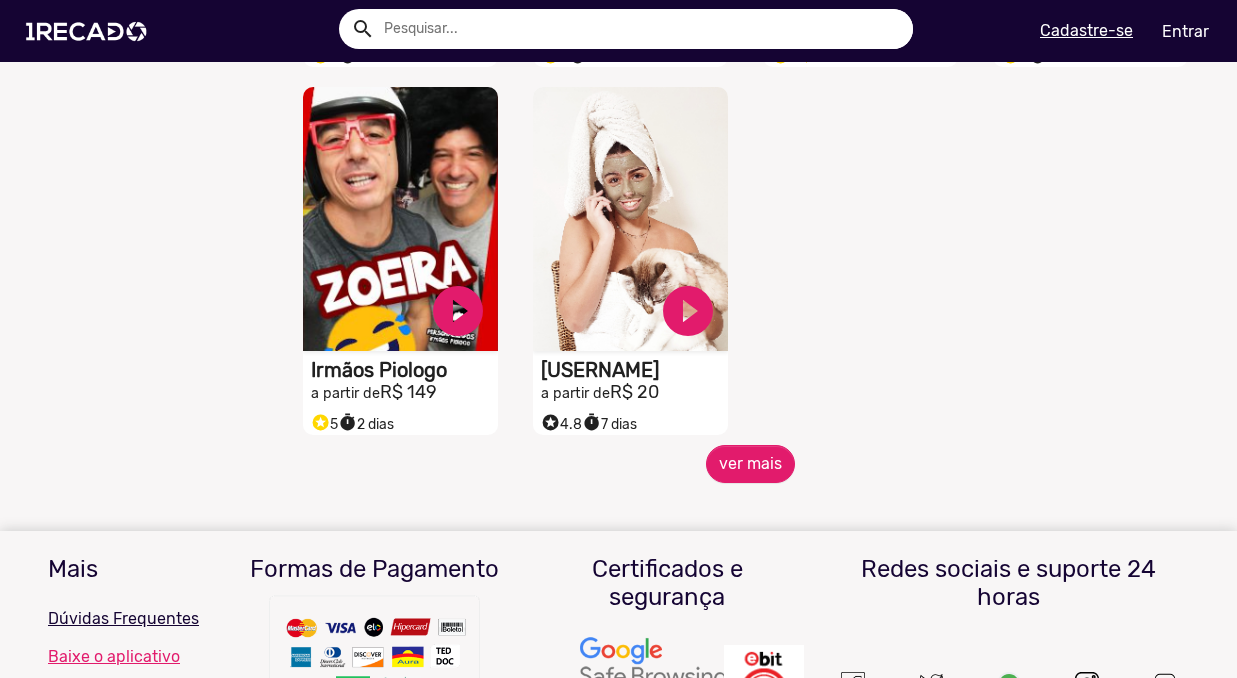 click on "ver mais" 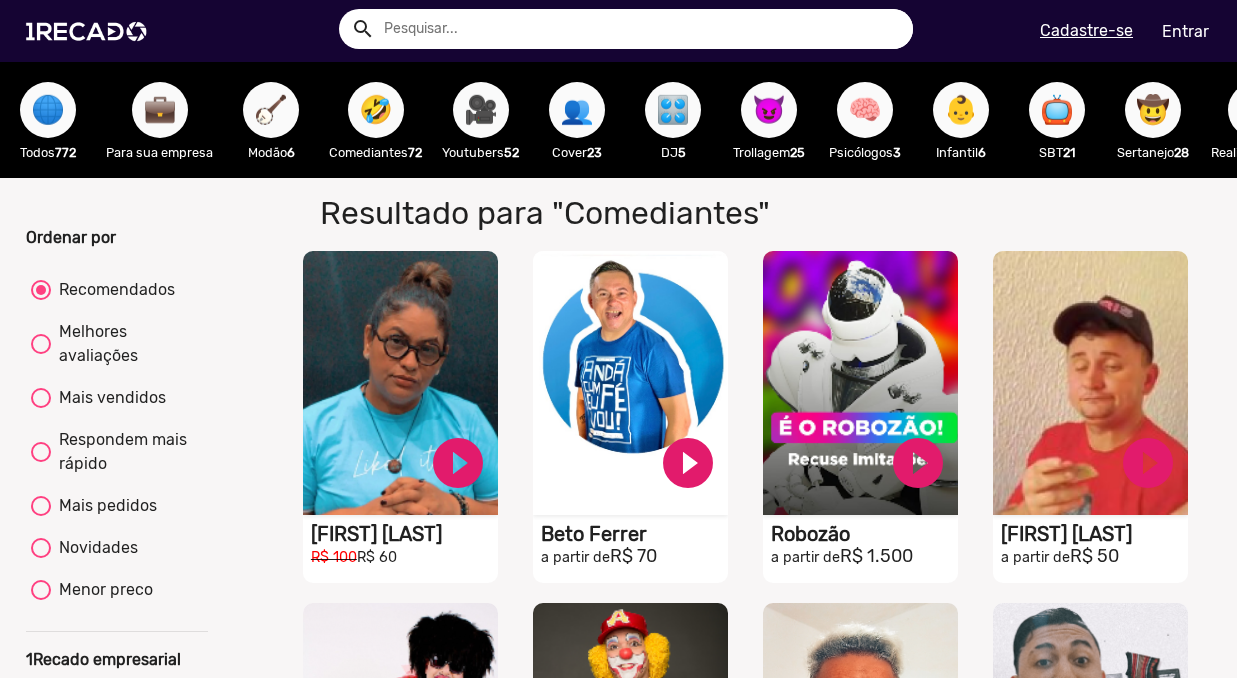 scroll, scrollTop: 0, scrollLeft: 0, axis: both 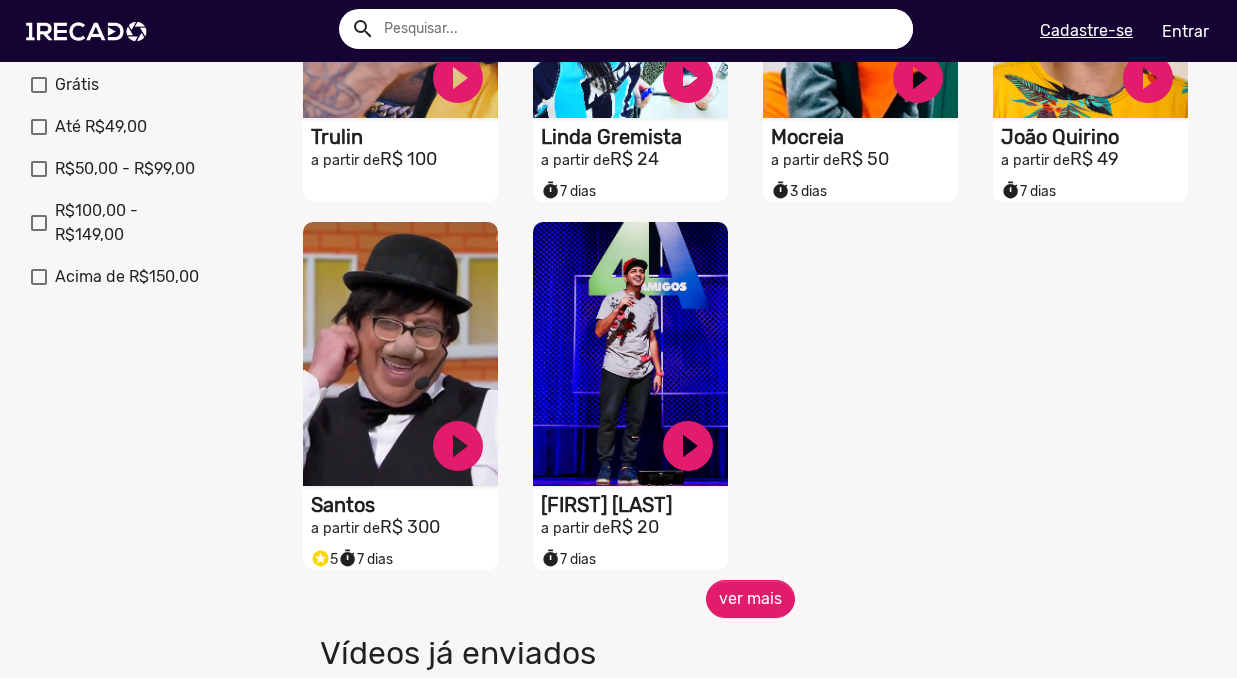 click on "ver mais" 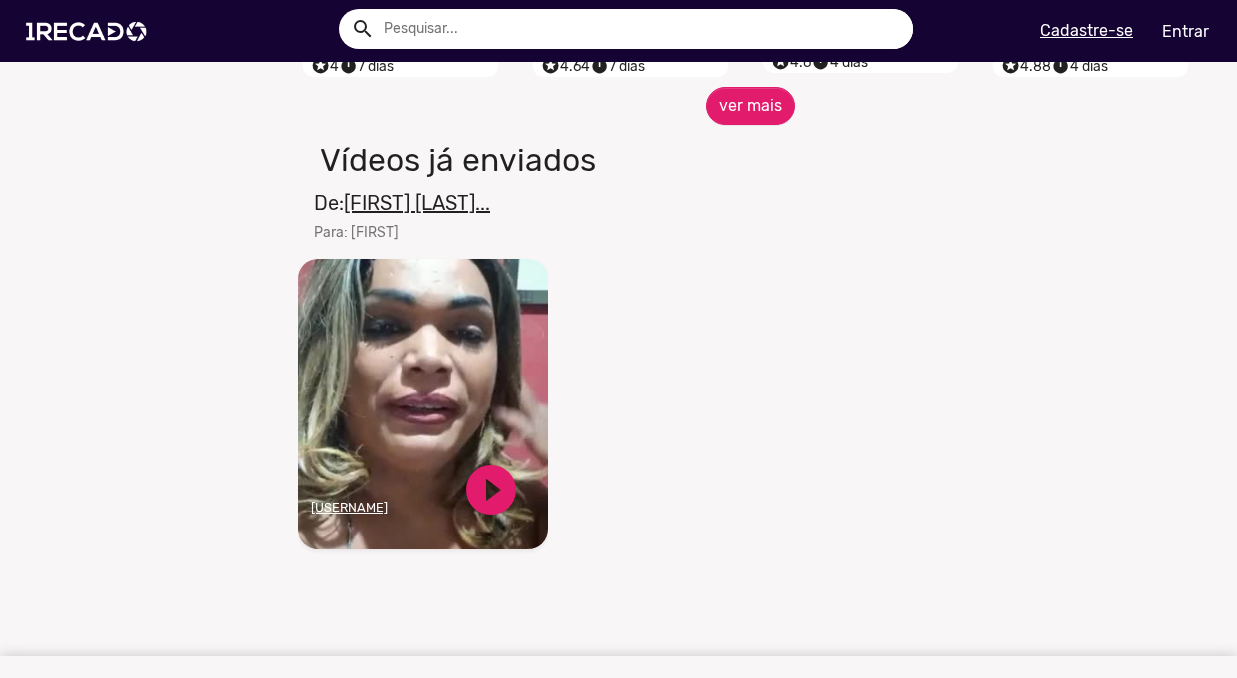 scroll, scrollTop: 1983, scrollLeft: 0, axis: vertical 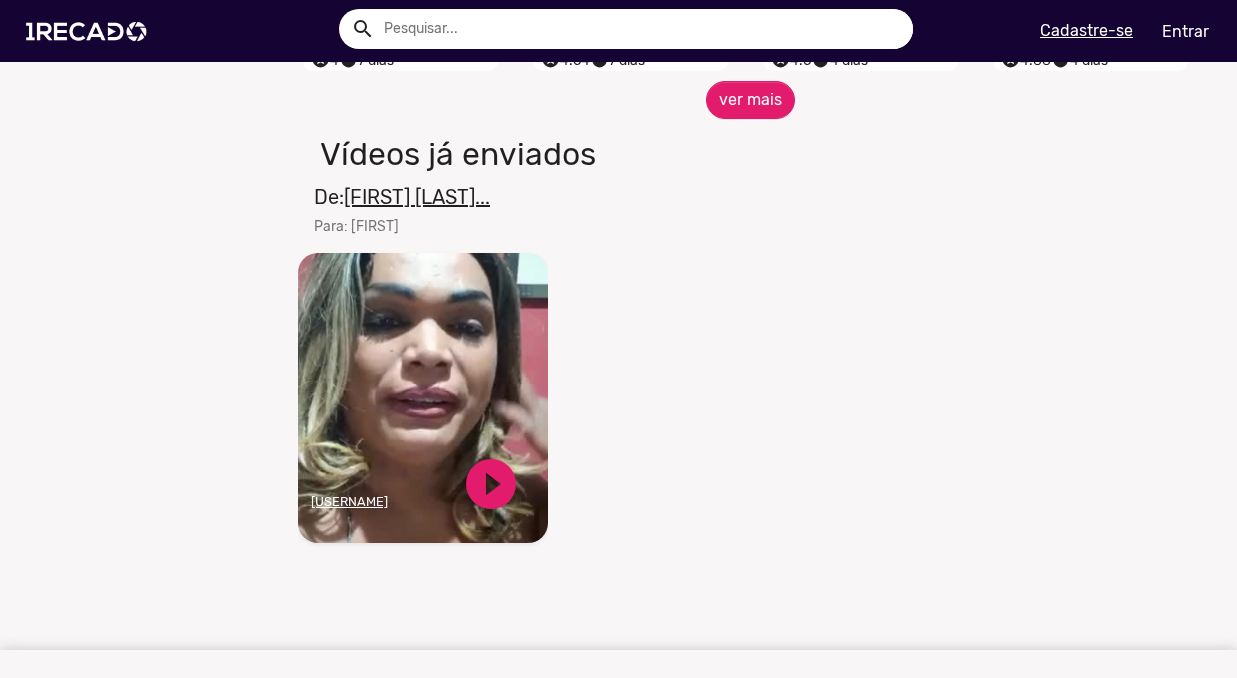 click on "ver mais" 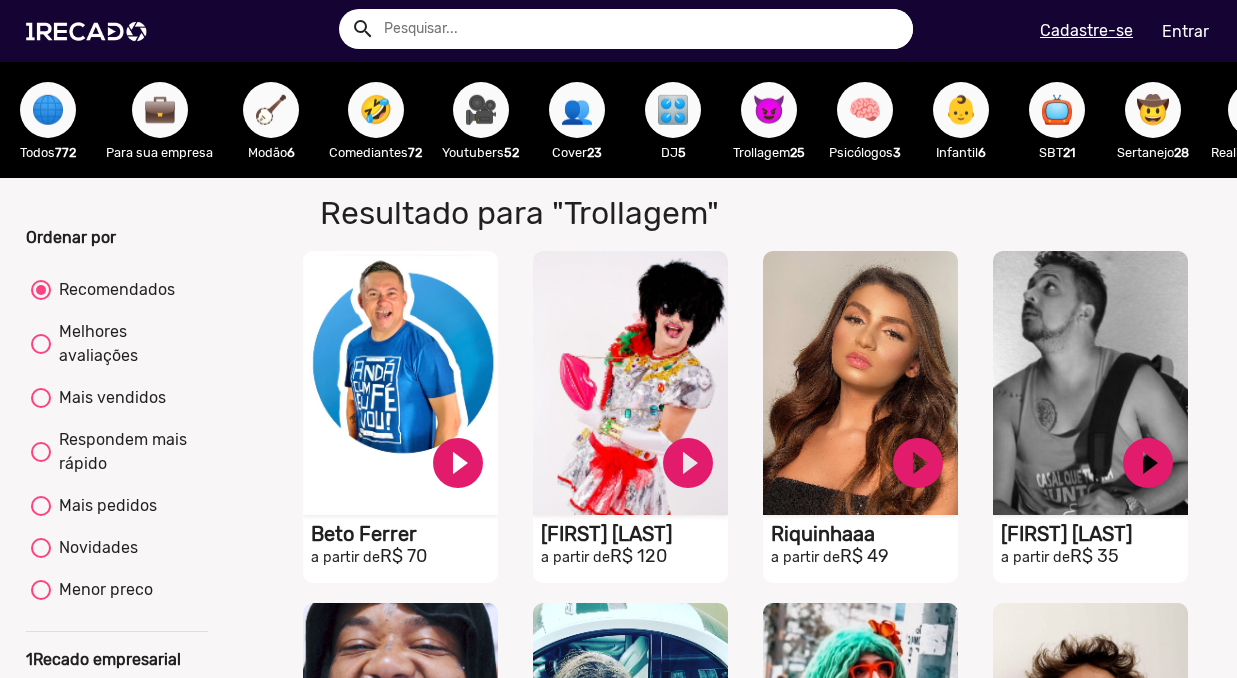 scroll, scrollTop: 0, scrollLeft: 0, axis: both 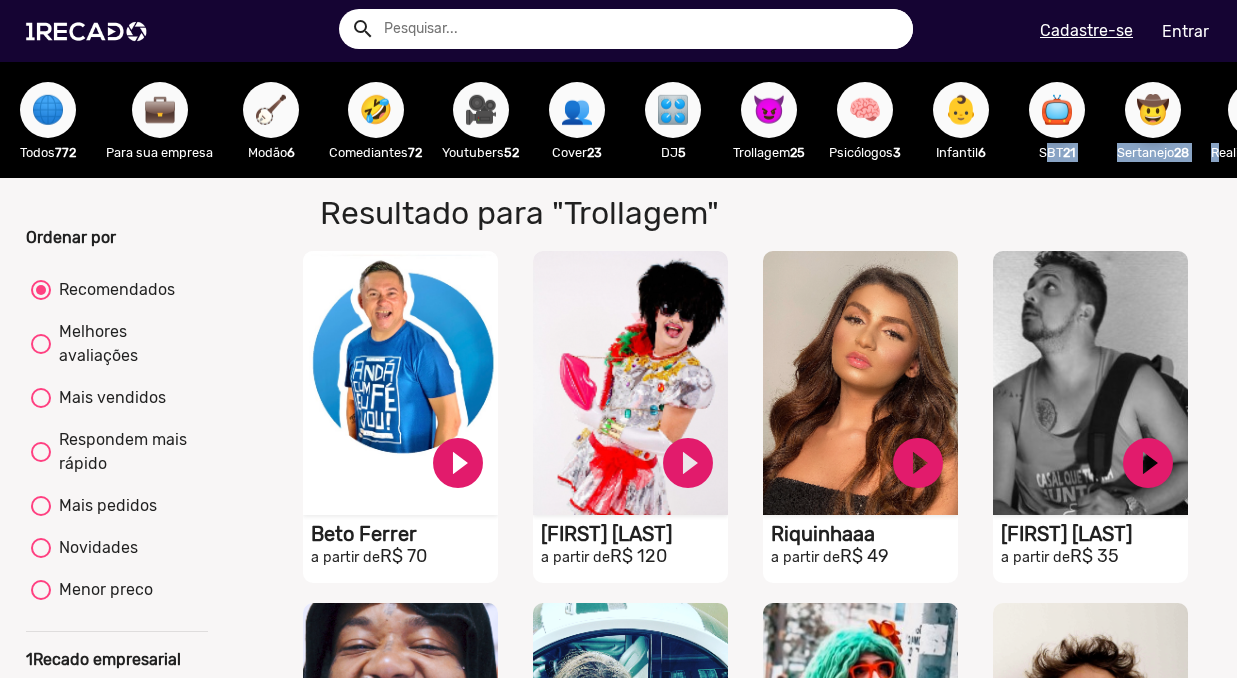 drag, startPoint x: 1217, startPoint y: 144, endPoint x: 1048, endPoint y: 130, distance: 169.57889 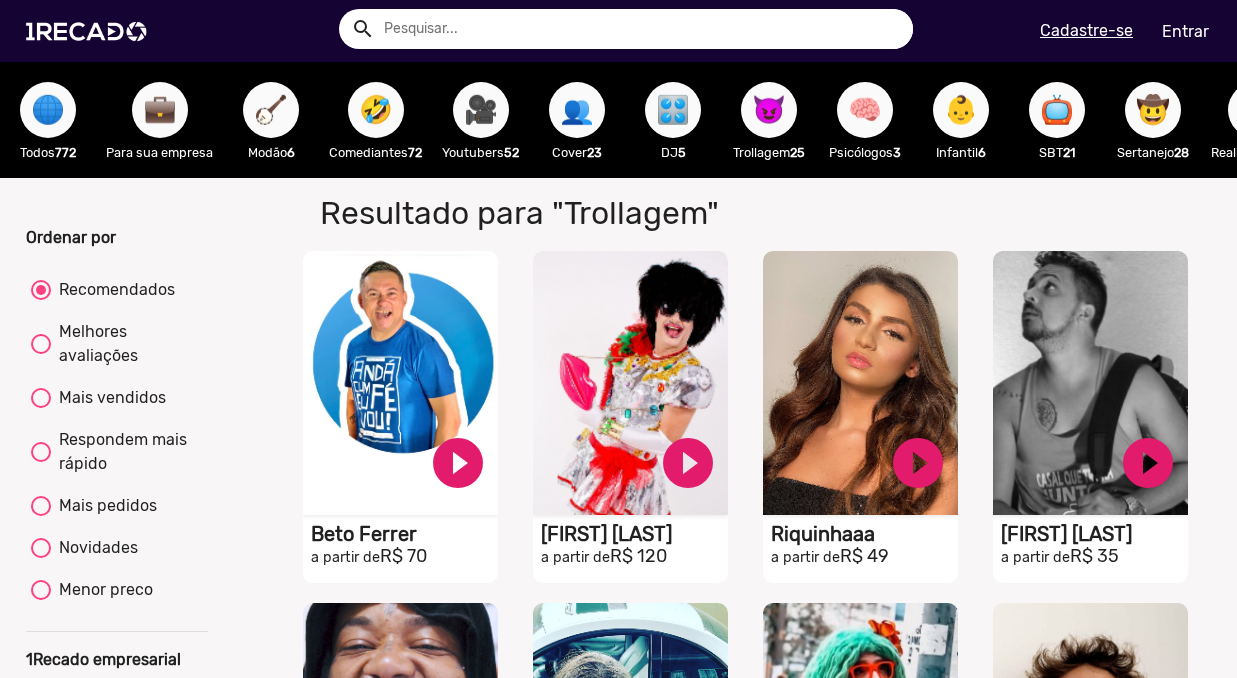 click on "Resultado para "Trollagem"   para "Trollagem"   S1RECADO vídeos dedicados para fãs e empresas   play_circle_filled  [FIRST] [LAST]  a partir de  R$ 70   S1RECADO vídeos dedicados para fãs e empresas   play_circle_filled  [FIRST] [LAST]  a partir de  R$ 120   S1RECADO vídeos dedicados para fãs e empresas   play_circle_filled  [FIRST] a partir de  R$ 49   S1RECADO vídeos dedicados para fãs e empresas   play_circle_filled  [FIRST] [LAST] a partir de  R$ 35   S1RECADO vídeos dedicados para fãs e empresas   play_circle_filled  Trulin a partir de  R$ 100   S1RECADO vídeos dedicados para fãs e empresas   play_circle_filled  [FIRST] [LAST] a partir de  R$ 24  timer  7 dias   S1RECADO vídeos dedicados para fãs e empresas   play_circle_filled  [FIRST] a partir de  R$ 50  timer  3 dias   S1RECADO vídeos dedicados para fãs e empresas   play_circle_filled  [FIRST] [LAST] a partir de  R$ 49  timer  7 dias   S1RECADO vídeos dedicados para fãs e empresas   play_circle_filled  Santos a partir de  5" 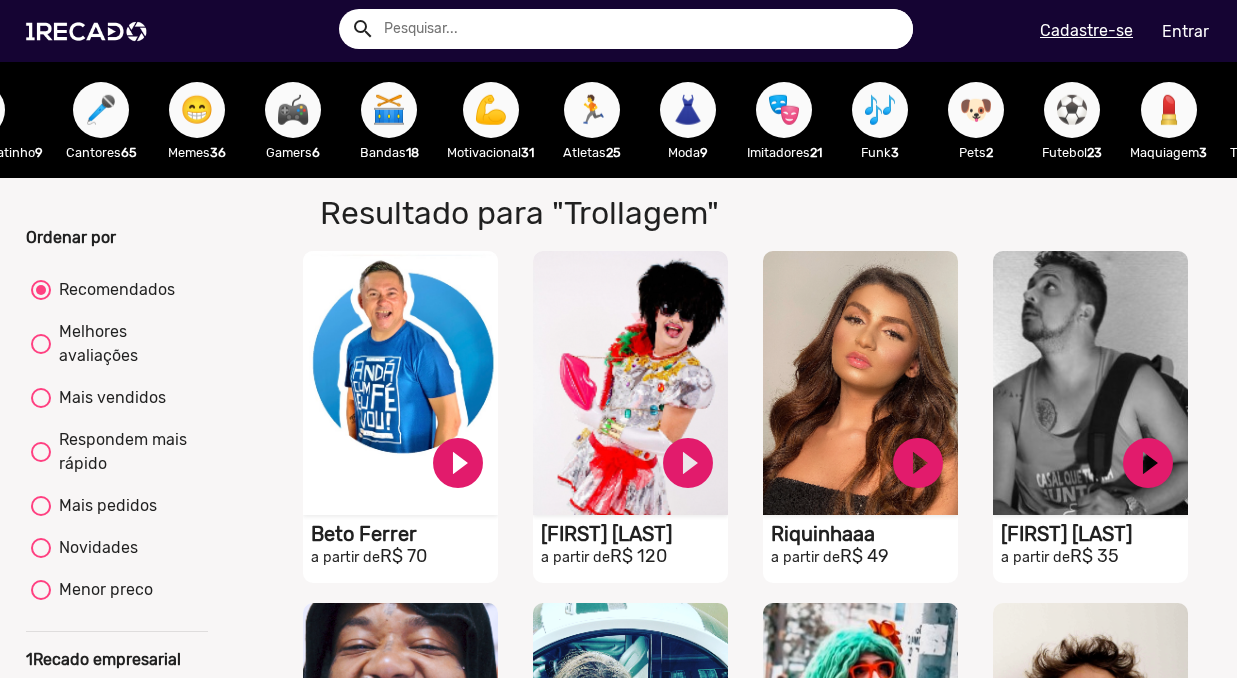 scroll, scrollTop: 0, scrollLeft: 1832, axis: horizontal 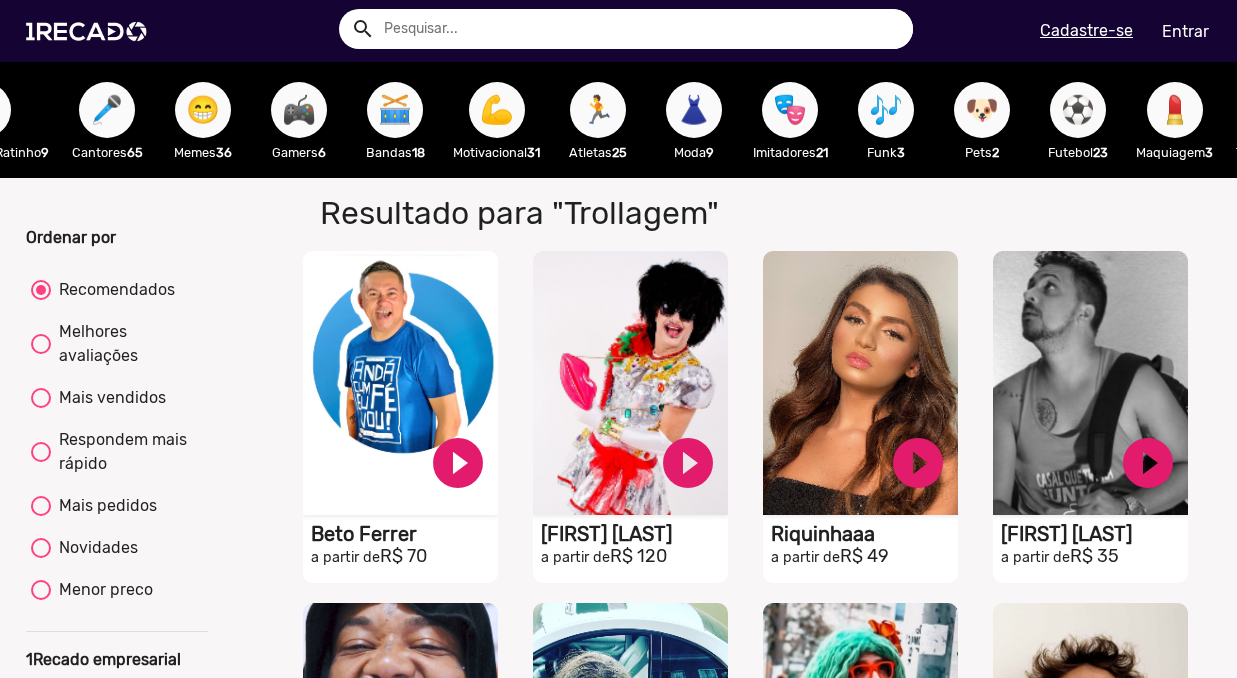 click on "🥁" at bounding box center (395, 110) 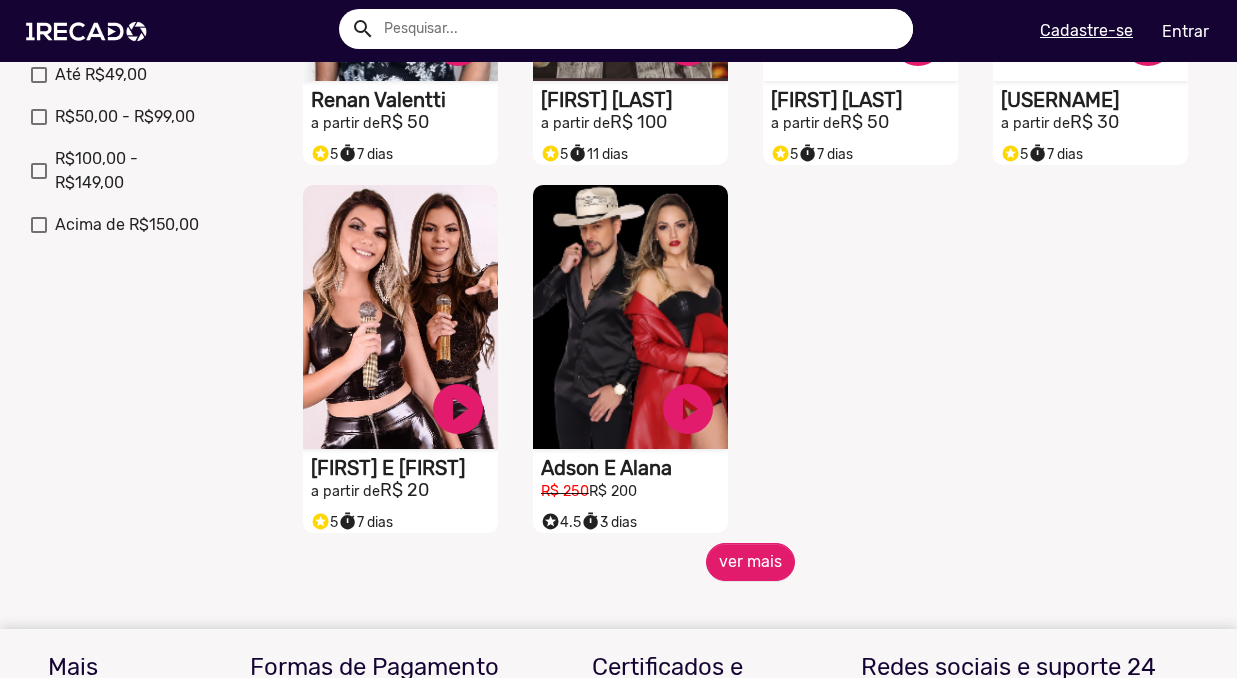 scroll, scrollTop: 802, scrollLeft: 0, axis: vertical 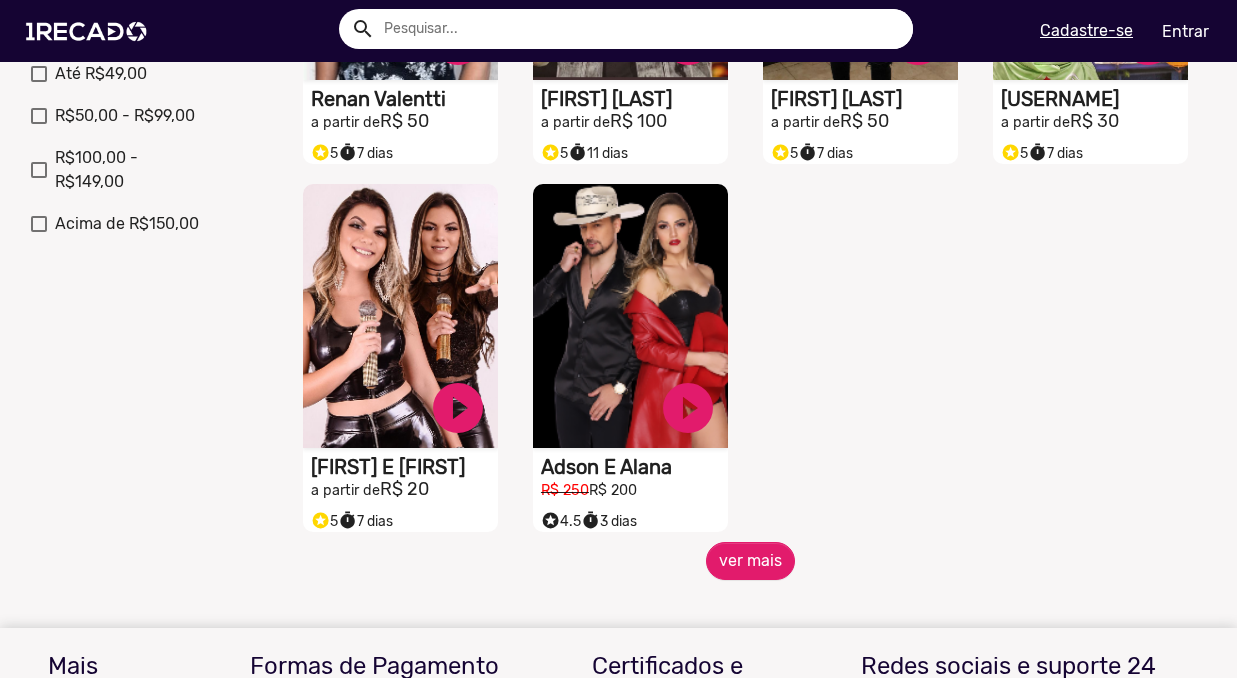 click on "ver mais" 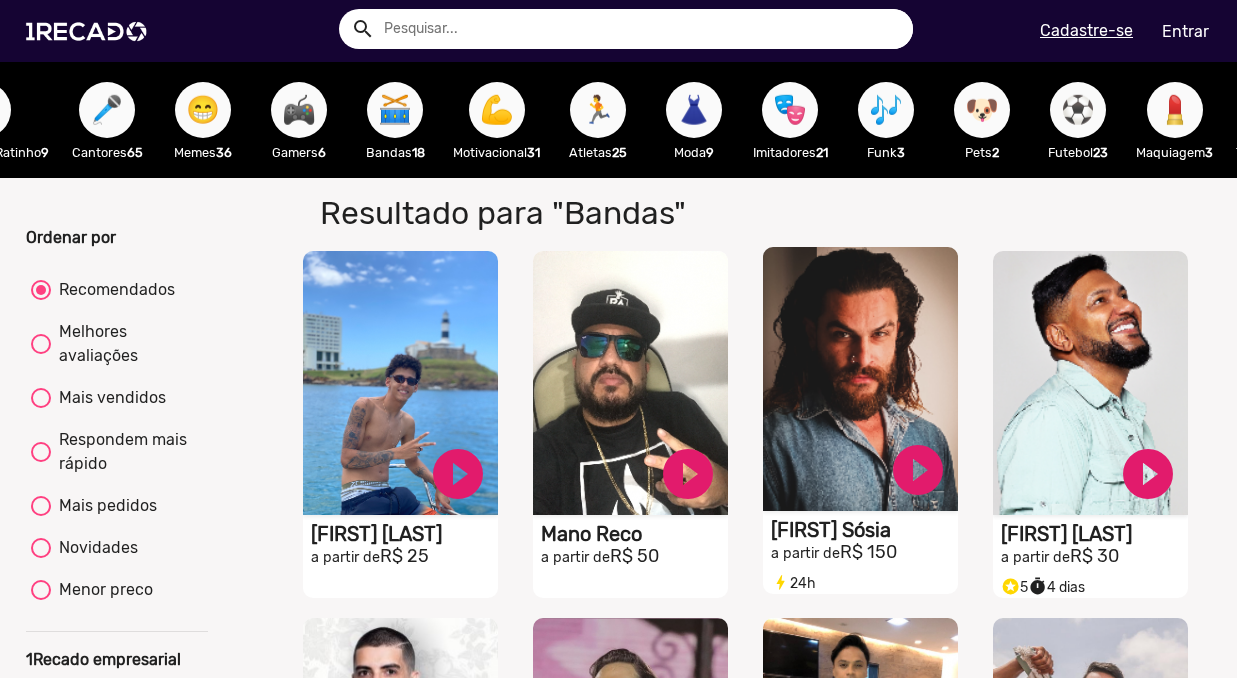 scroll, scrollTop: 0, scrollLeft: 0, axis: both 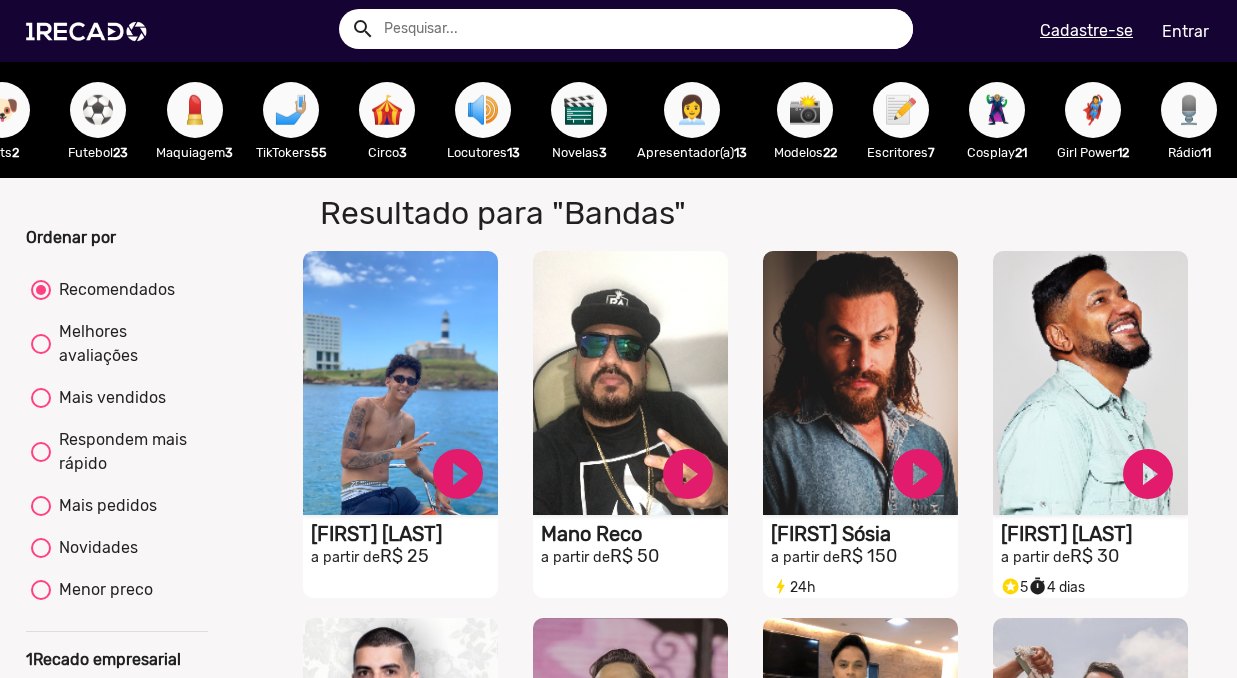 click on "📝" at bounding box center [901, 110] 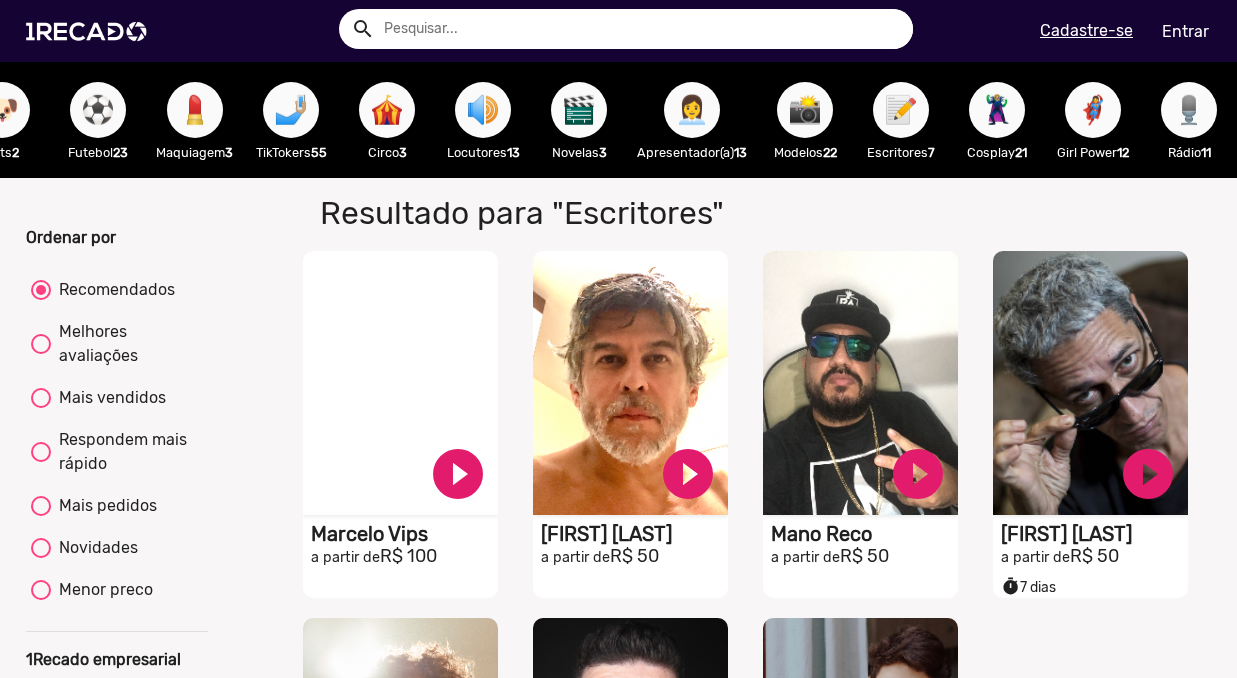 scroll, scrollTop: 0, scrollLeft: 0, axis: both 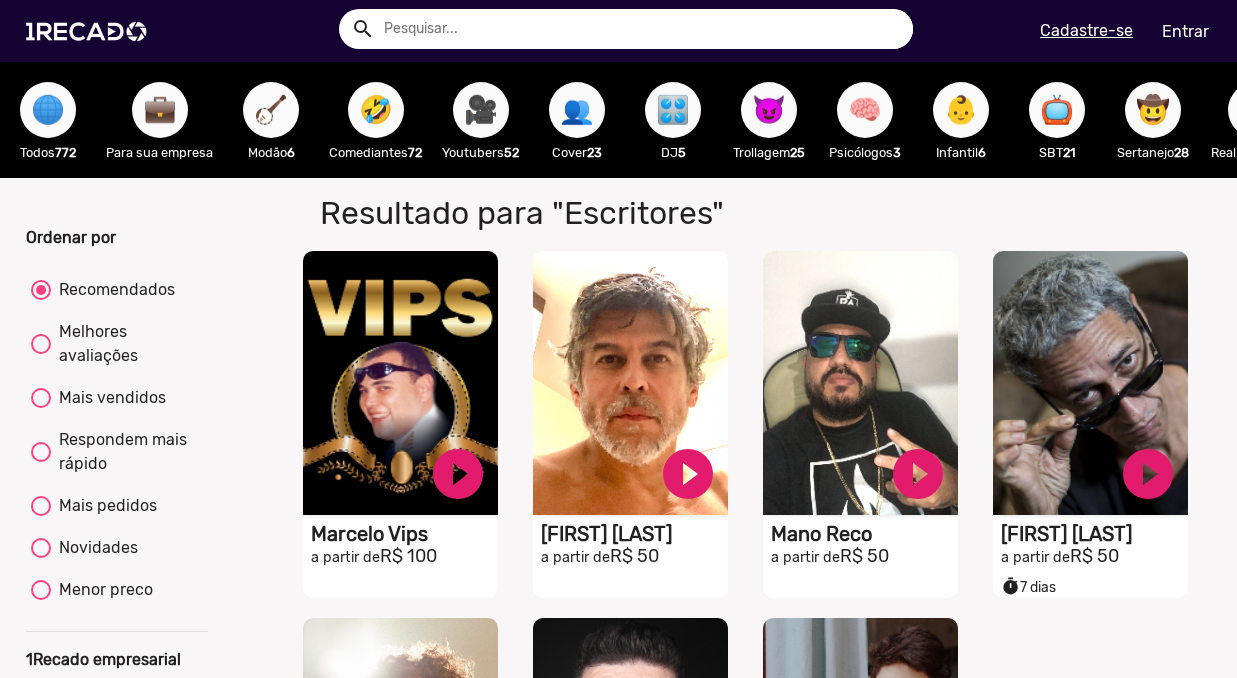 click on "🌐" at bounding box center (48, 110) 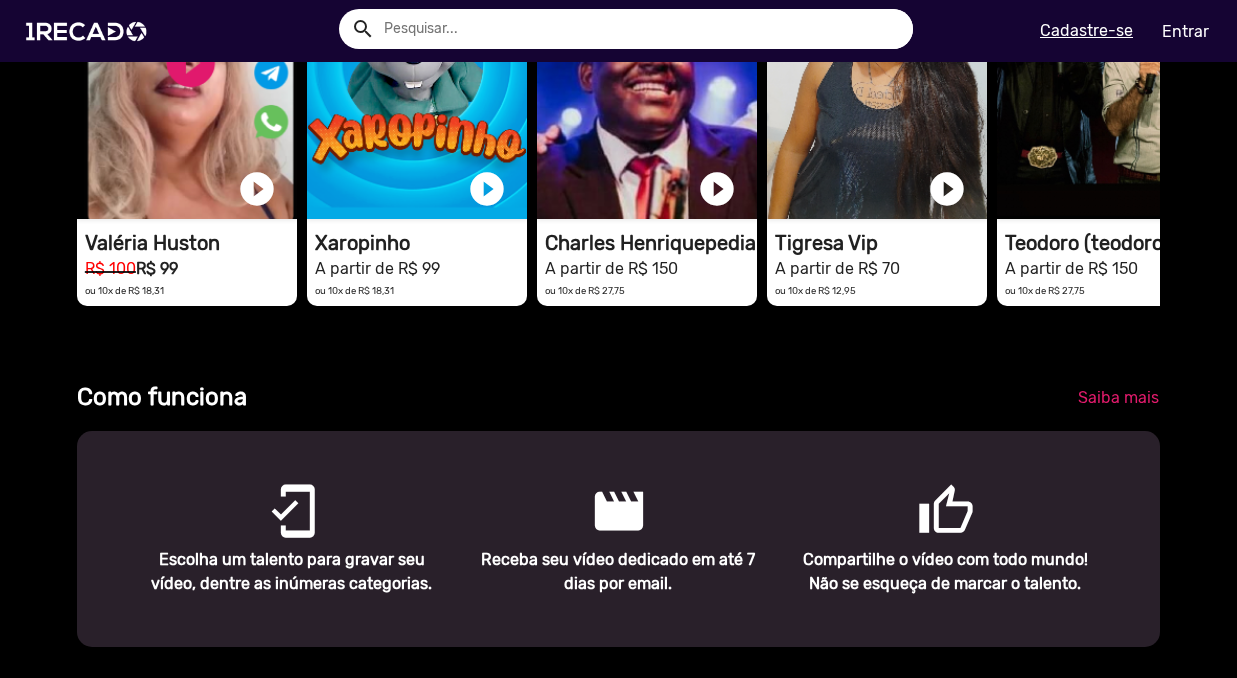 scroll, scrollTop: 636, scrollLeft: 0, axis: vertical 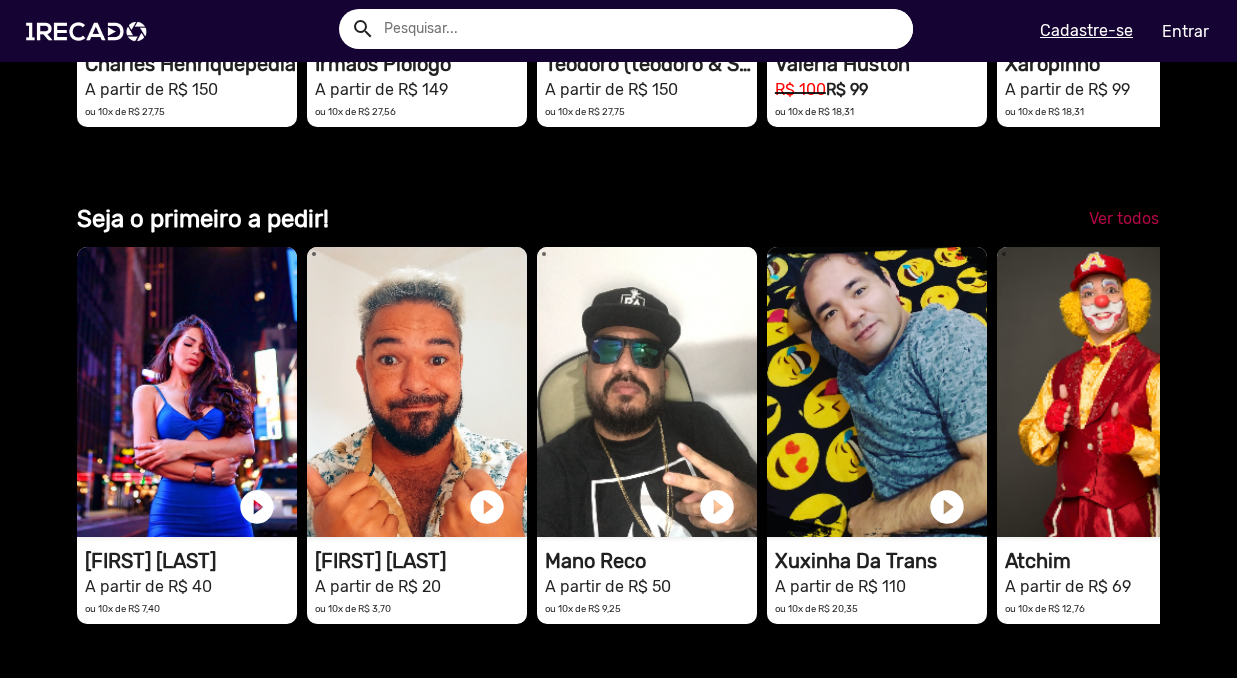 click on "Ver todos" 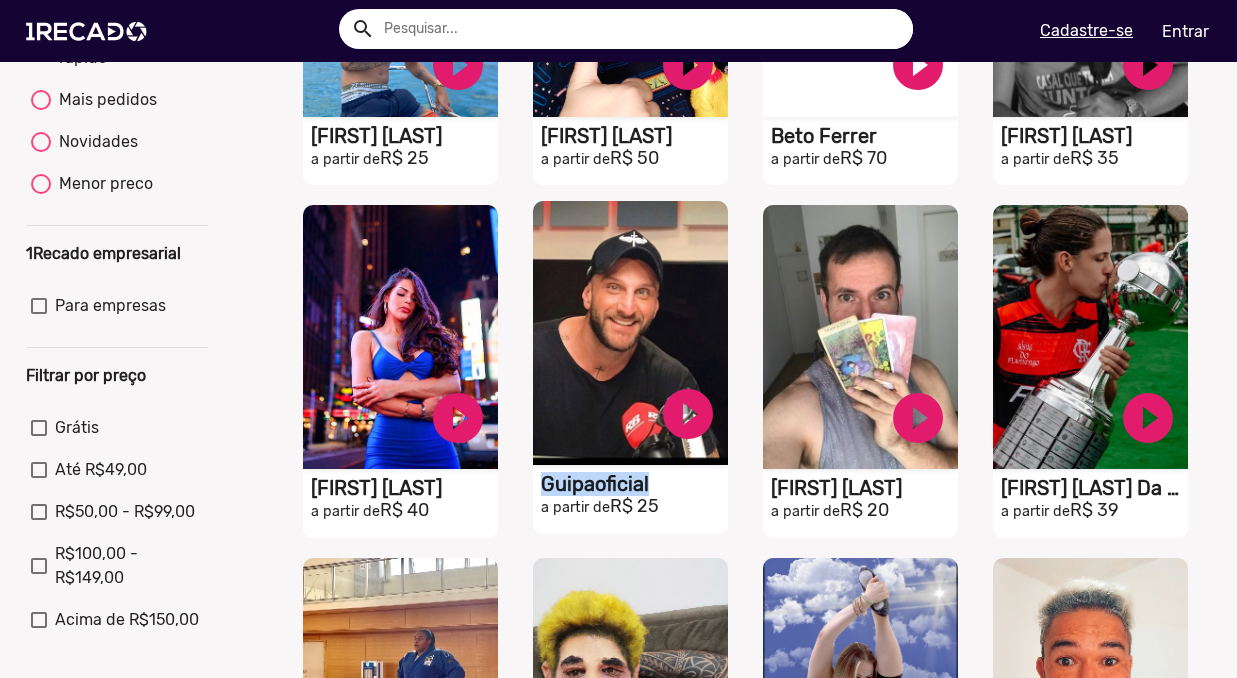 click on "Guipaoficial" at bounding box center [404, 136] 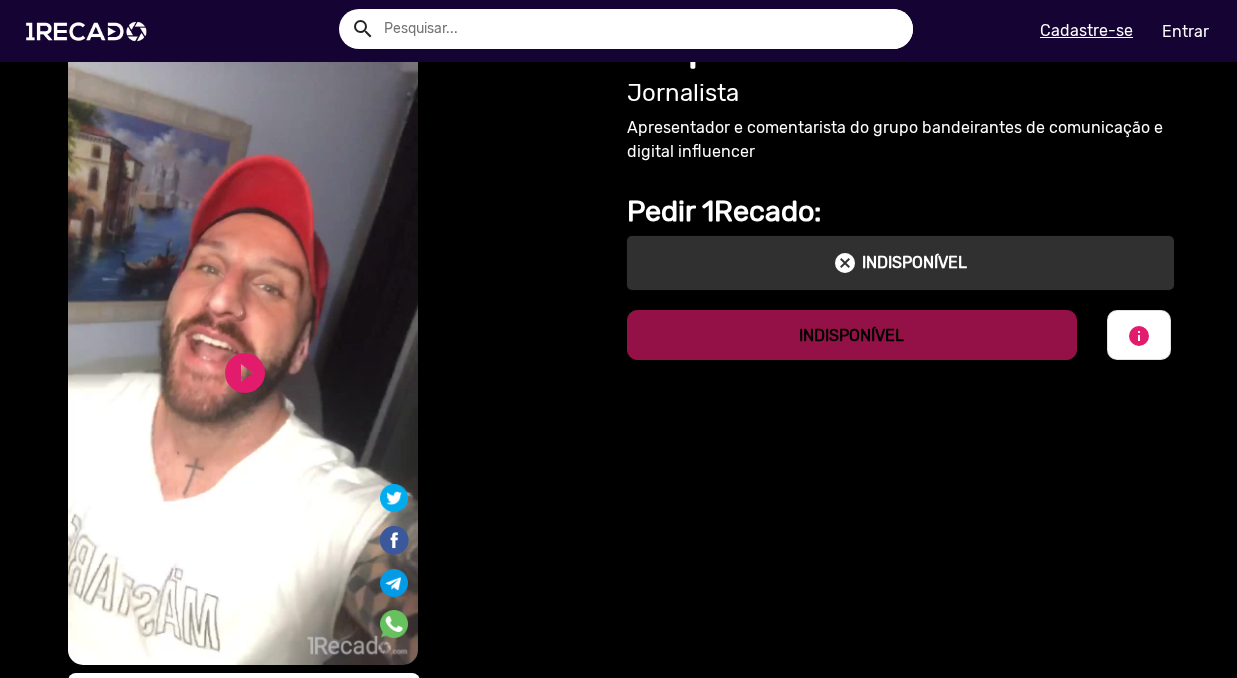 scroll, scrollTop: 0, scrollLeft: 0, axis: both 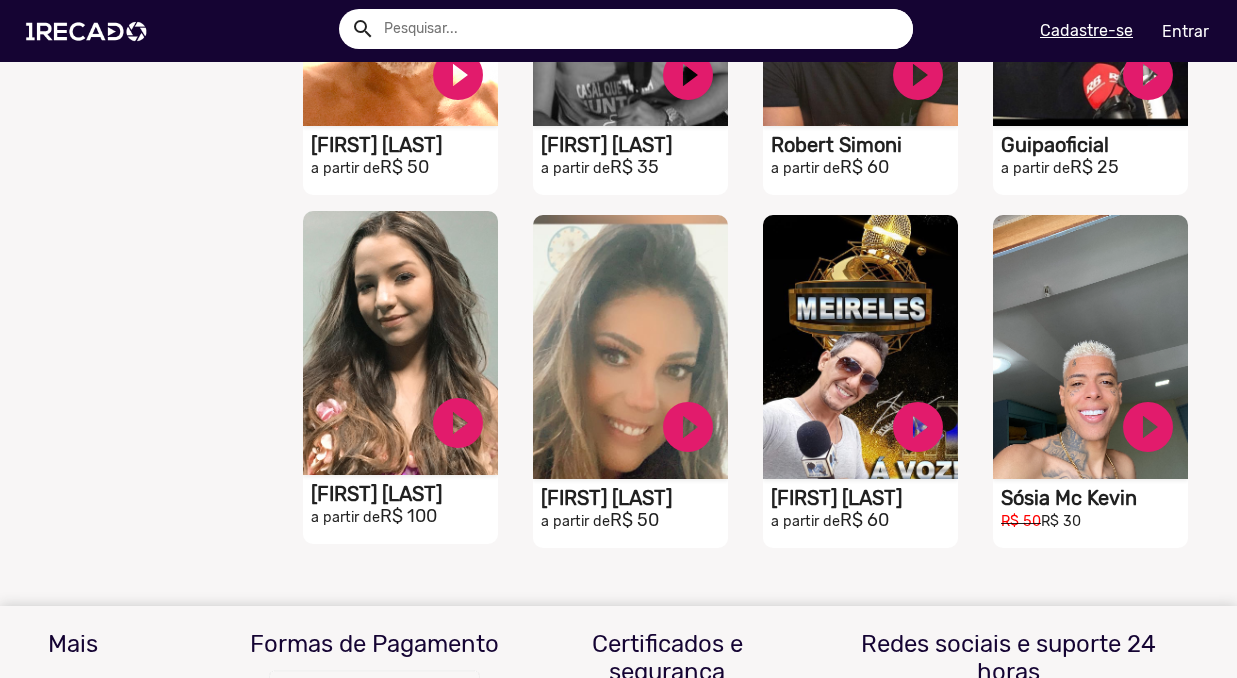click on "[FIRST] [LAST]" at bounding box center (404, -912) 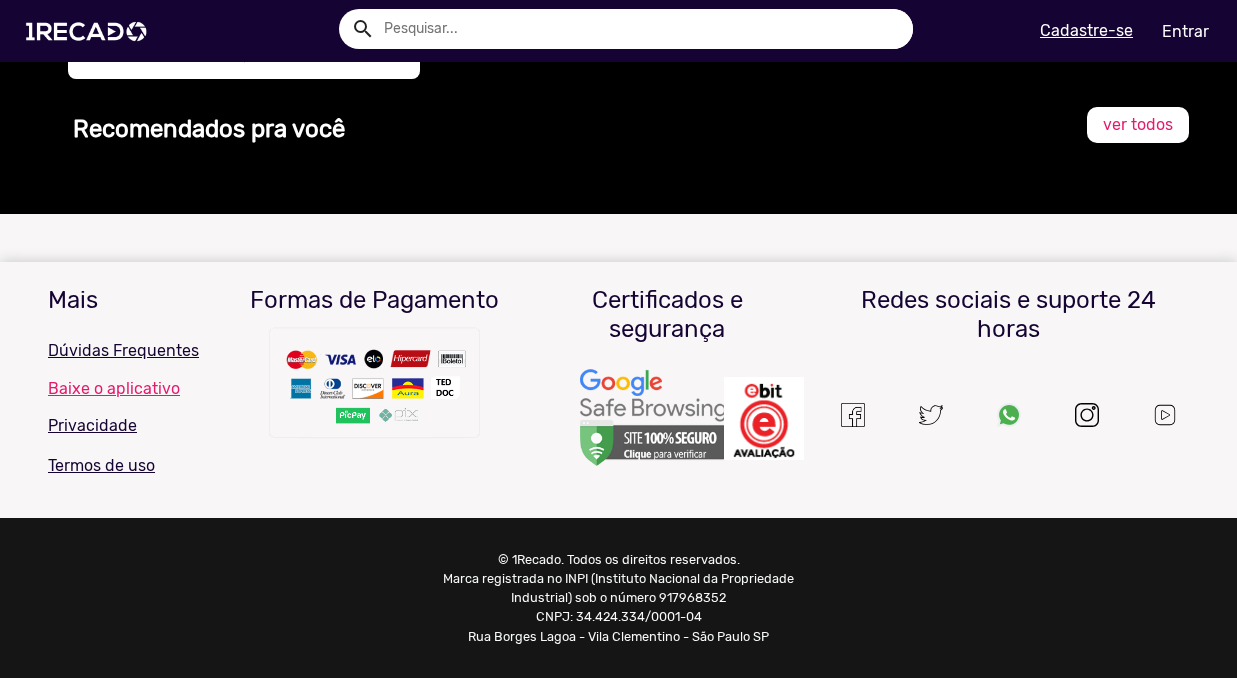 scroll, scrollTop: 0, scrollLeft: 0, axis: both 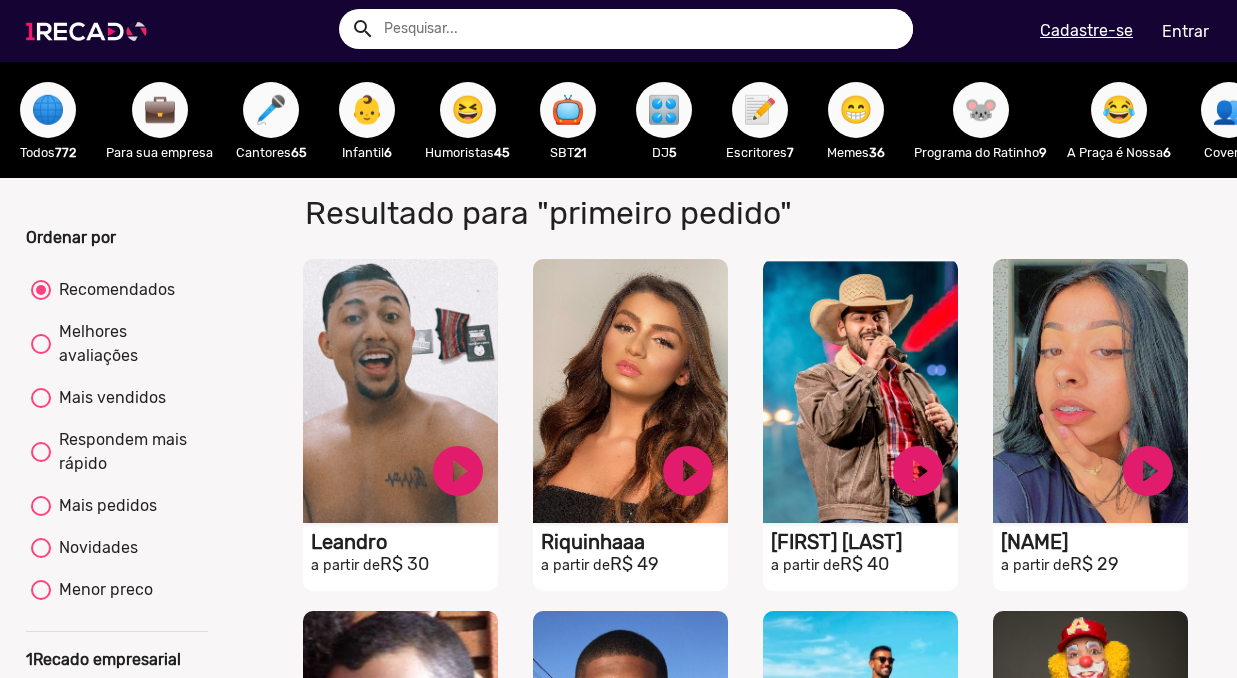 click at bounding box center (90, 31) 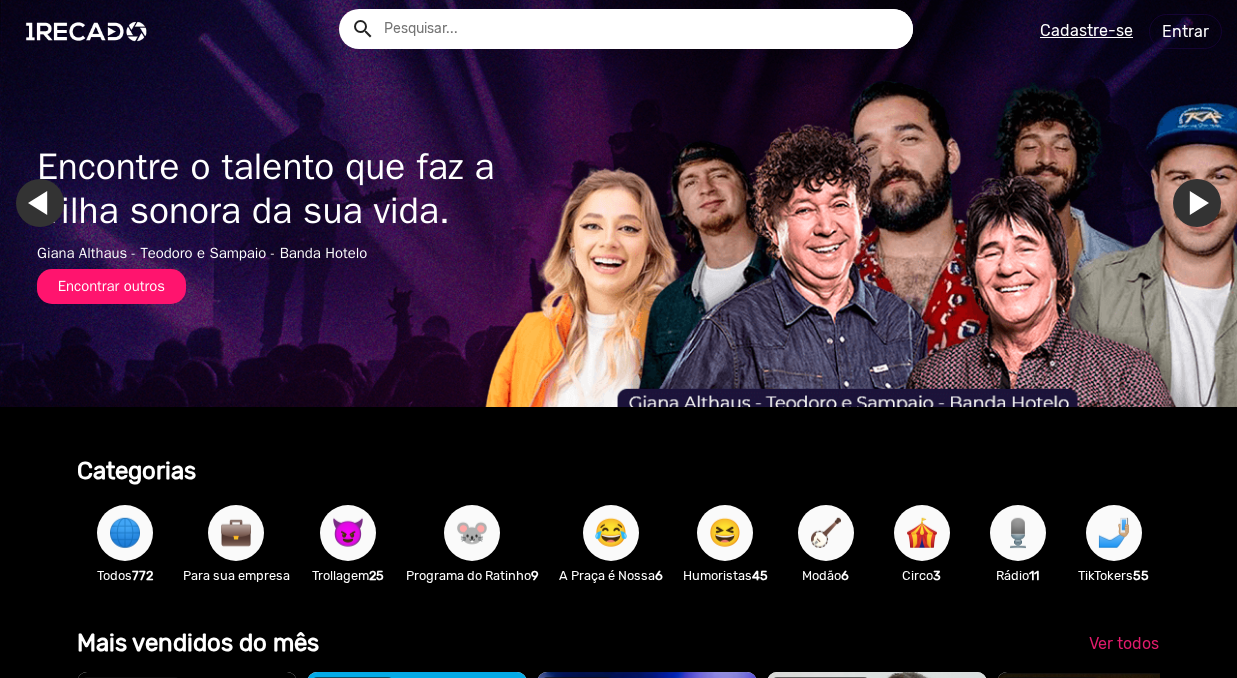 click on "Encontrar outros" at bounding box center [111, 286] 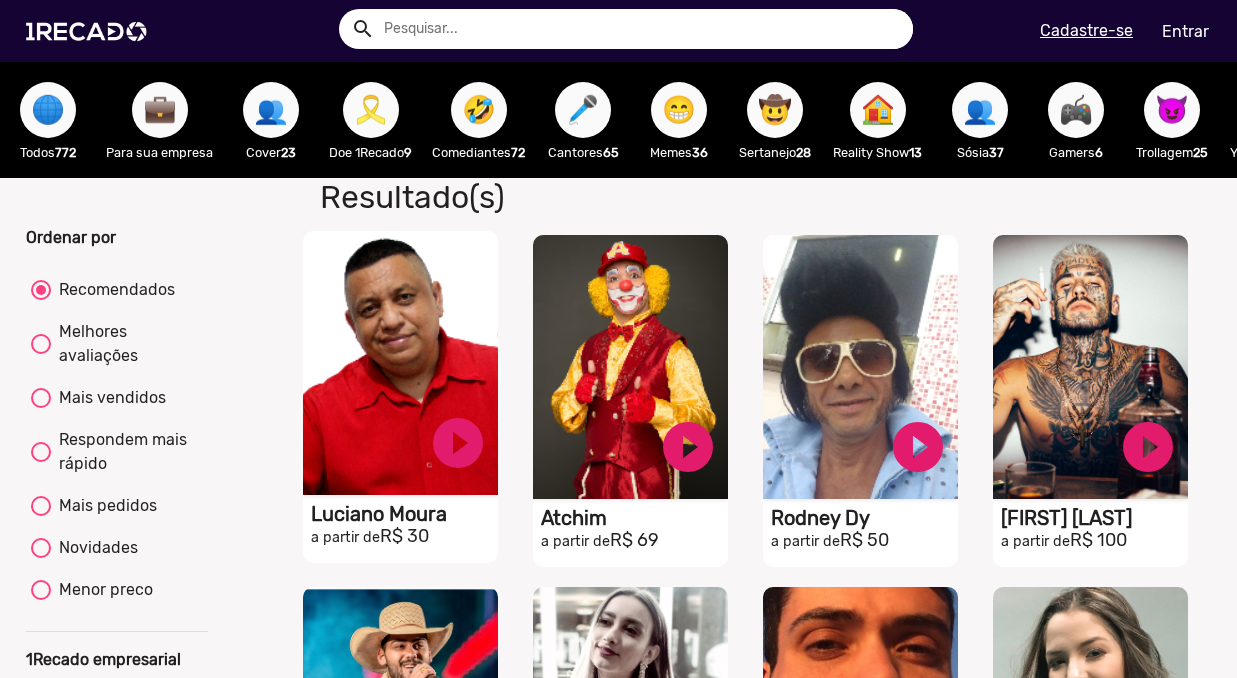 scroll, scrollTop: 0, scrollLeft: 0, axis: both 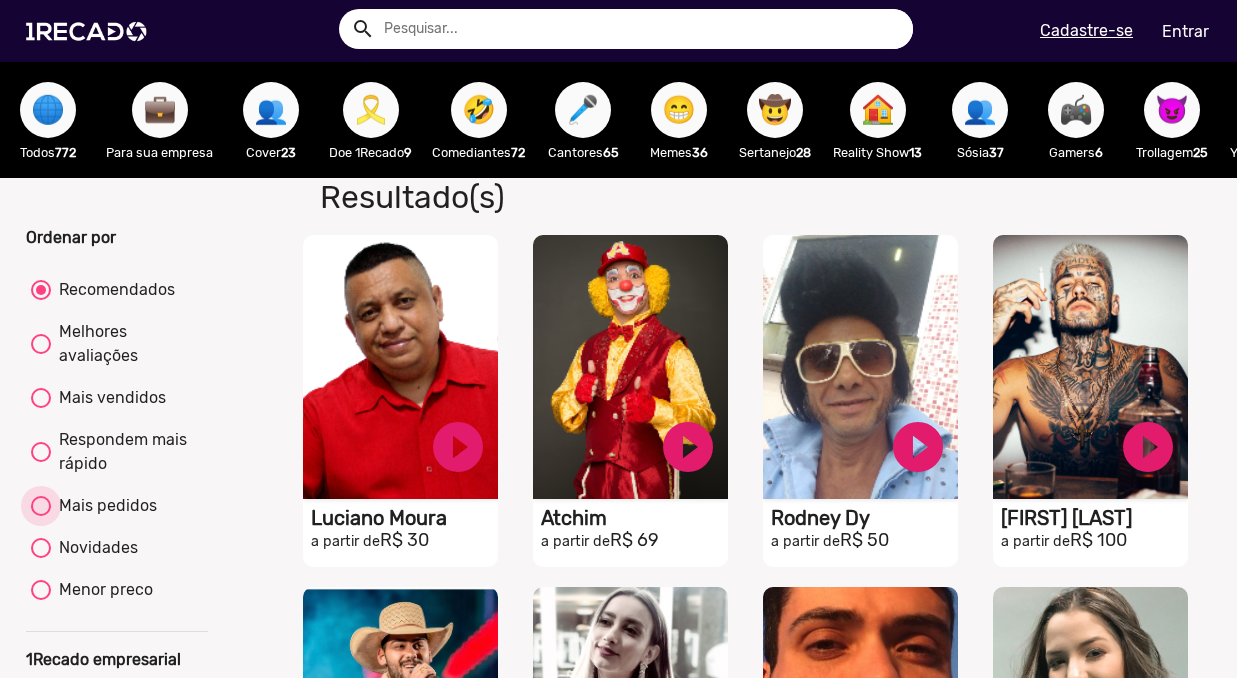 click at bounding box center [41, 506] 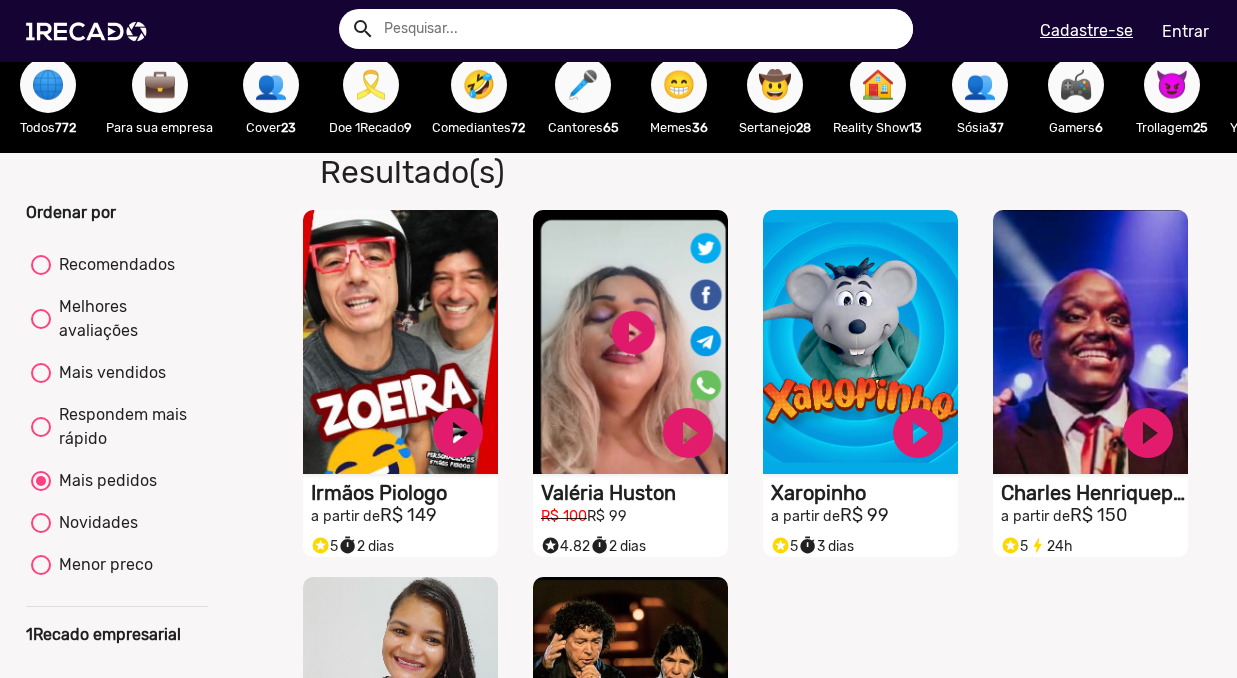 scroll, scrollTop: 17, scrollLeft: 0, axis: vertical 